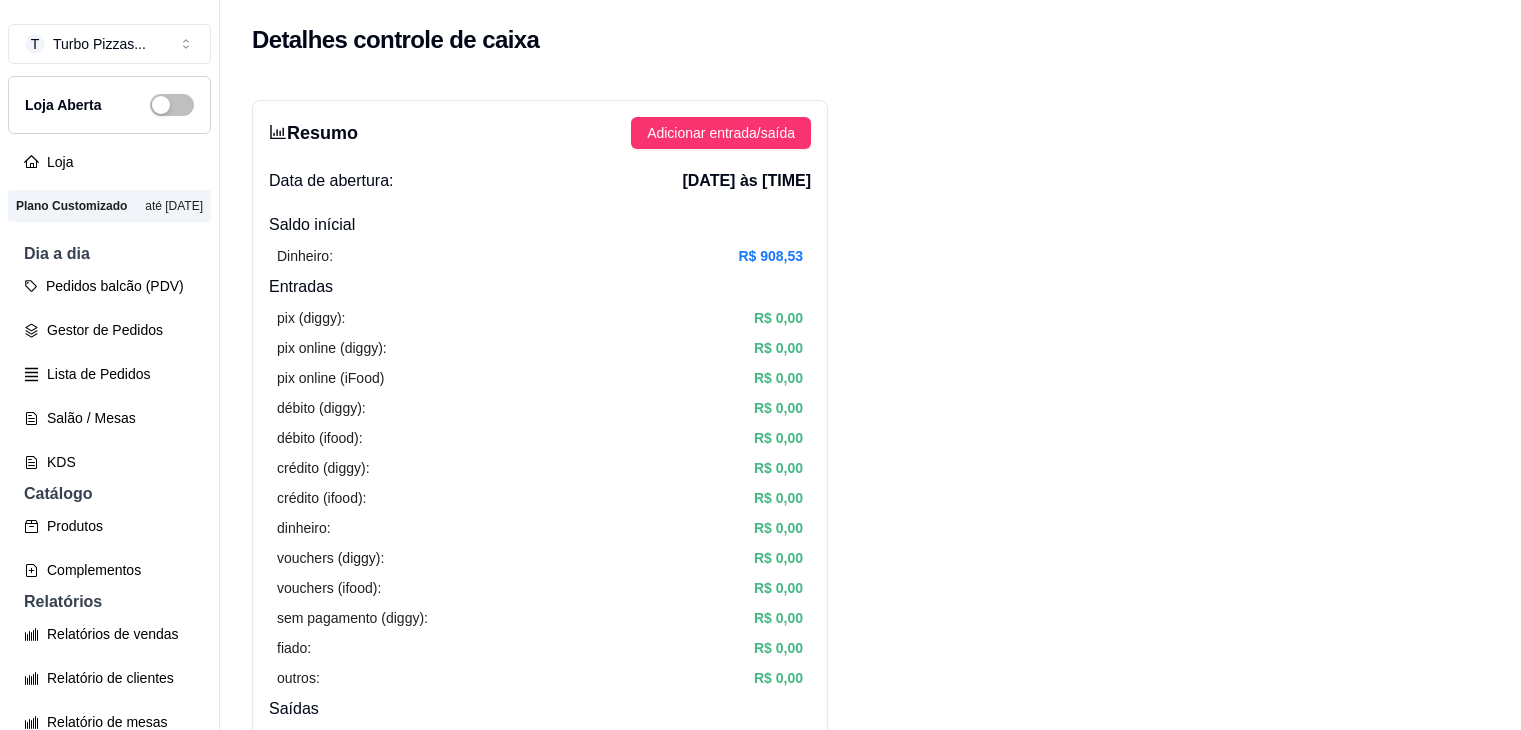 scroll, scrollTop: 0, scrollLeft: 0, axis: both 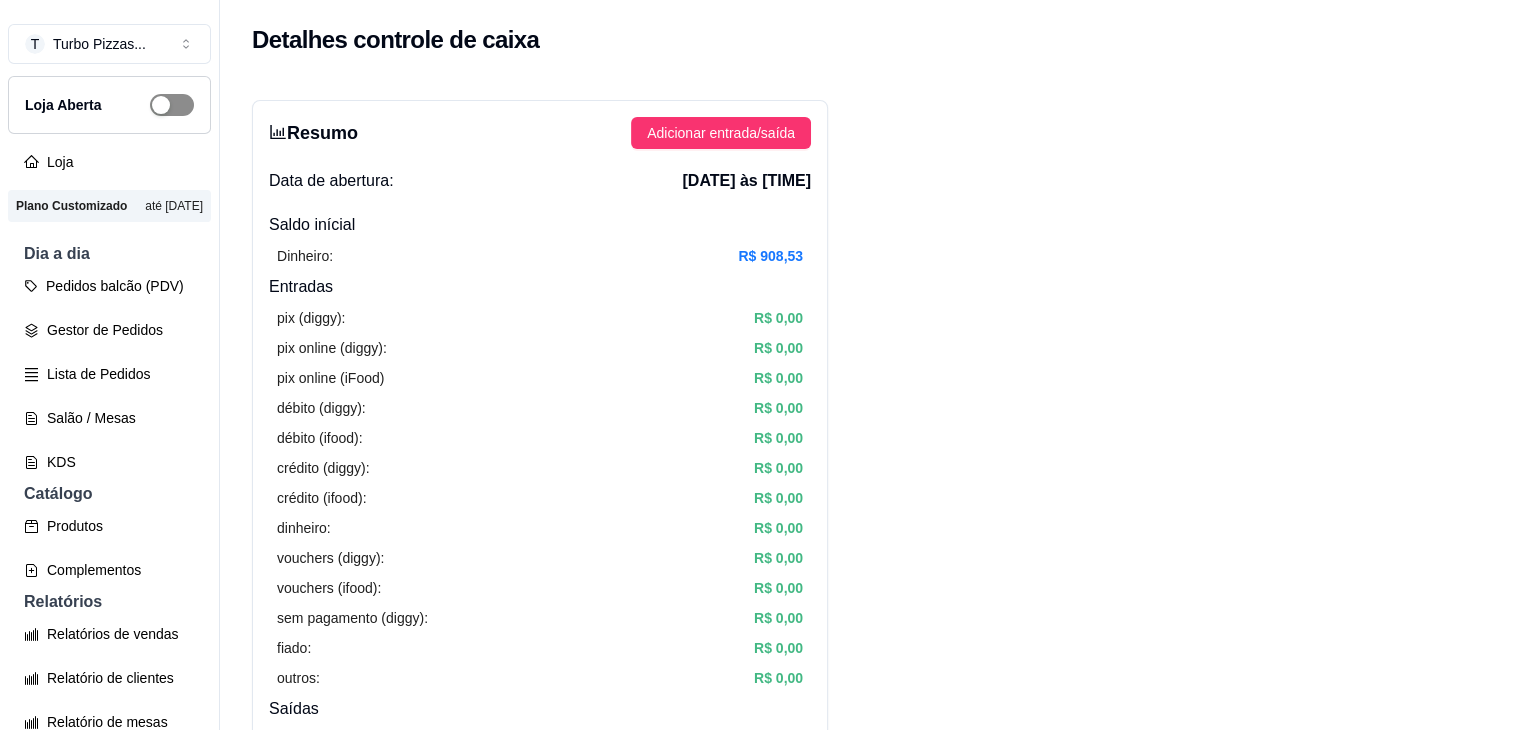click at bounding box center (161, 105) 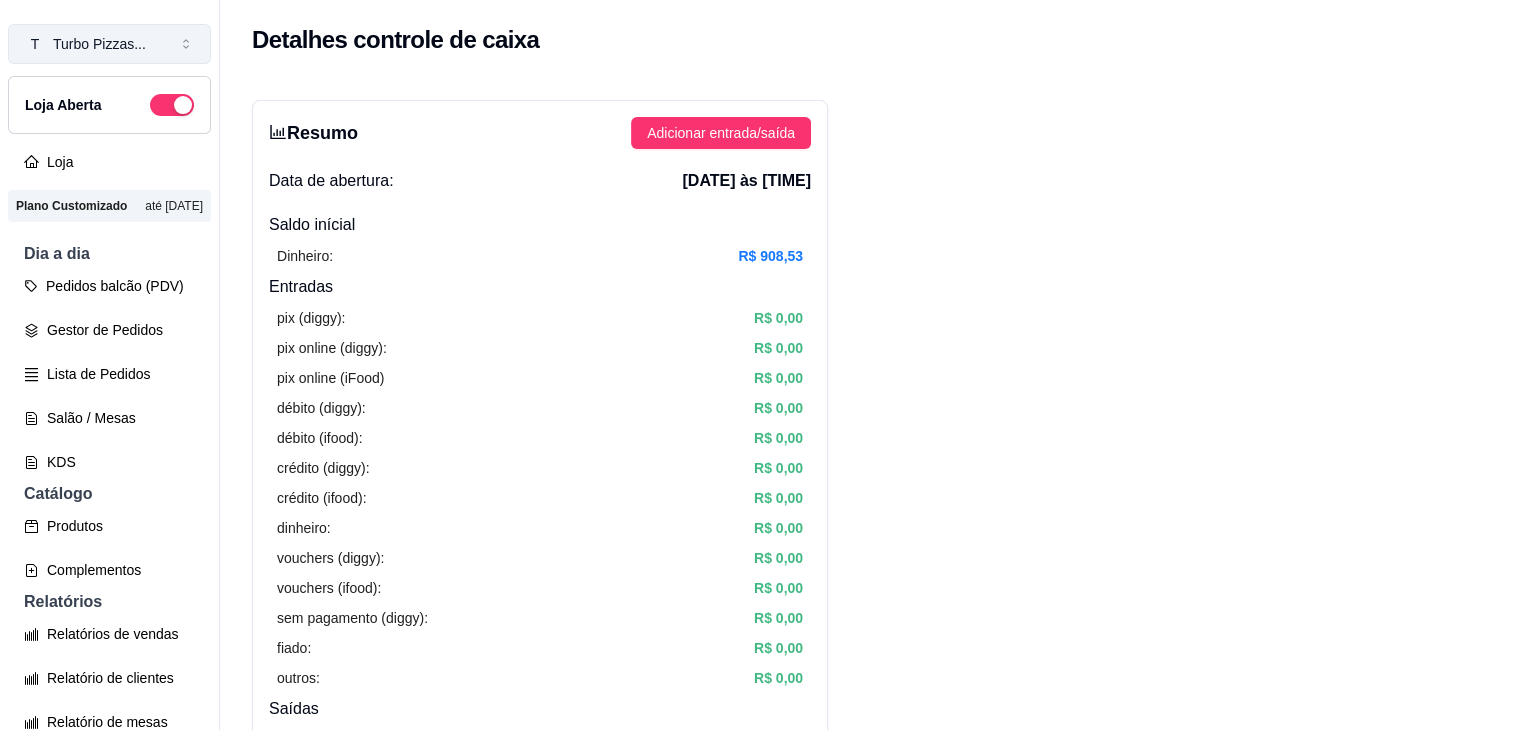 click on "Turbo Pizzas ..." at bounding box center [99, 44] 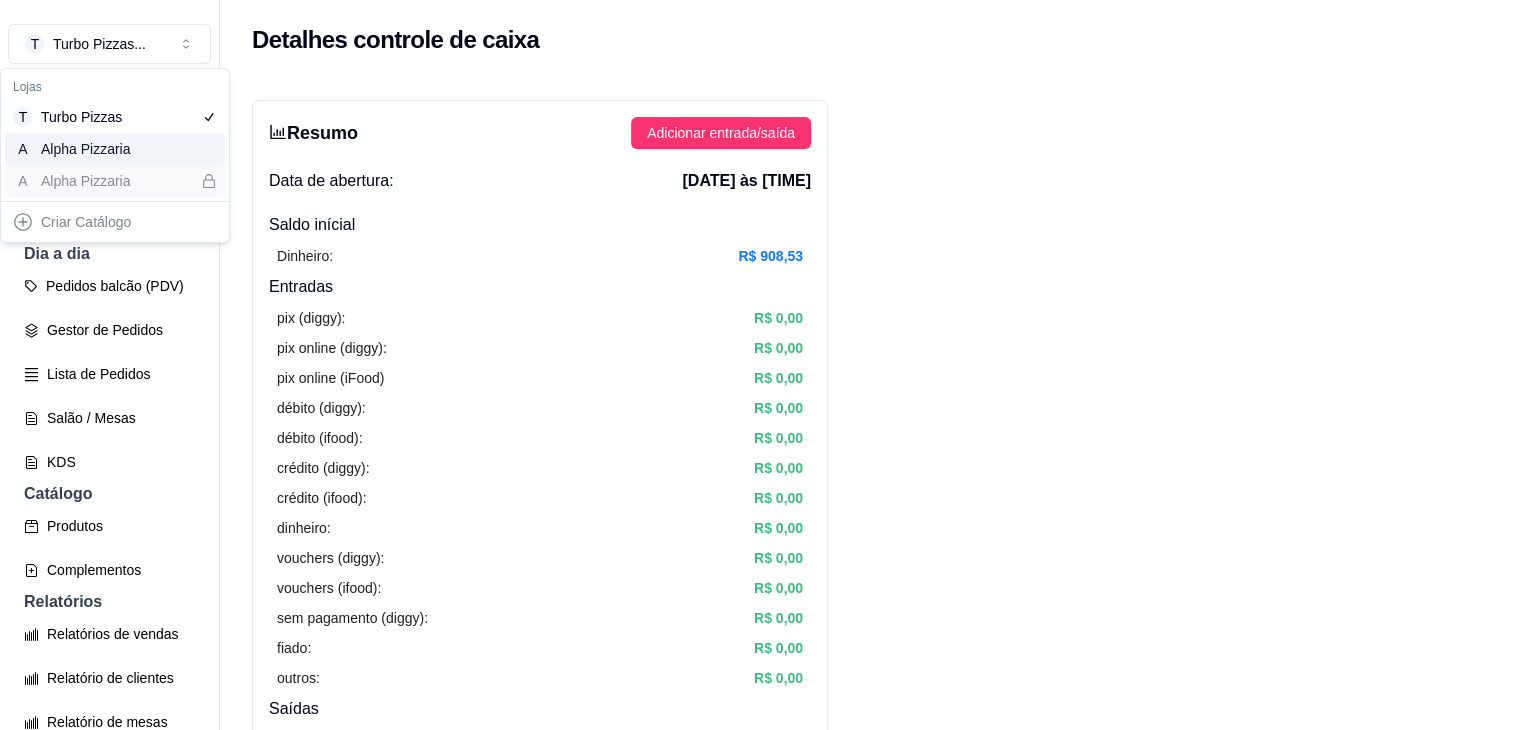click on "[BRAND]" at bounding box center [86, 149] 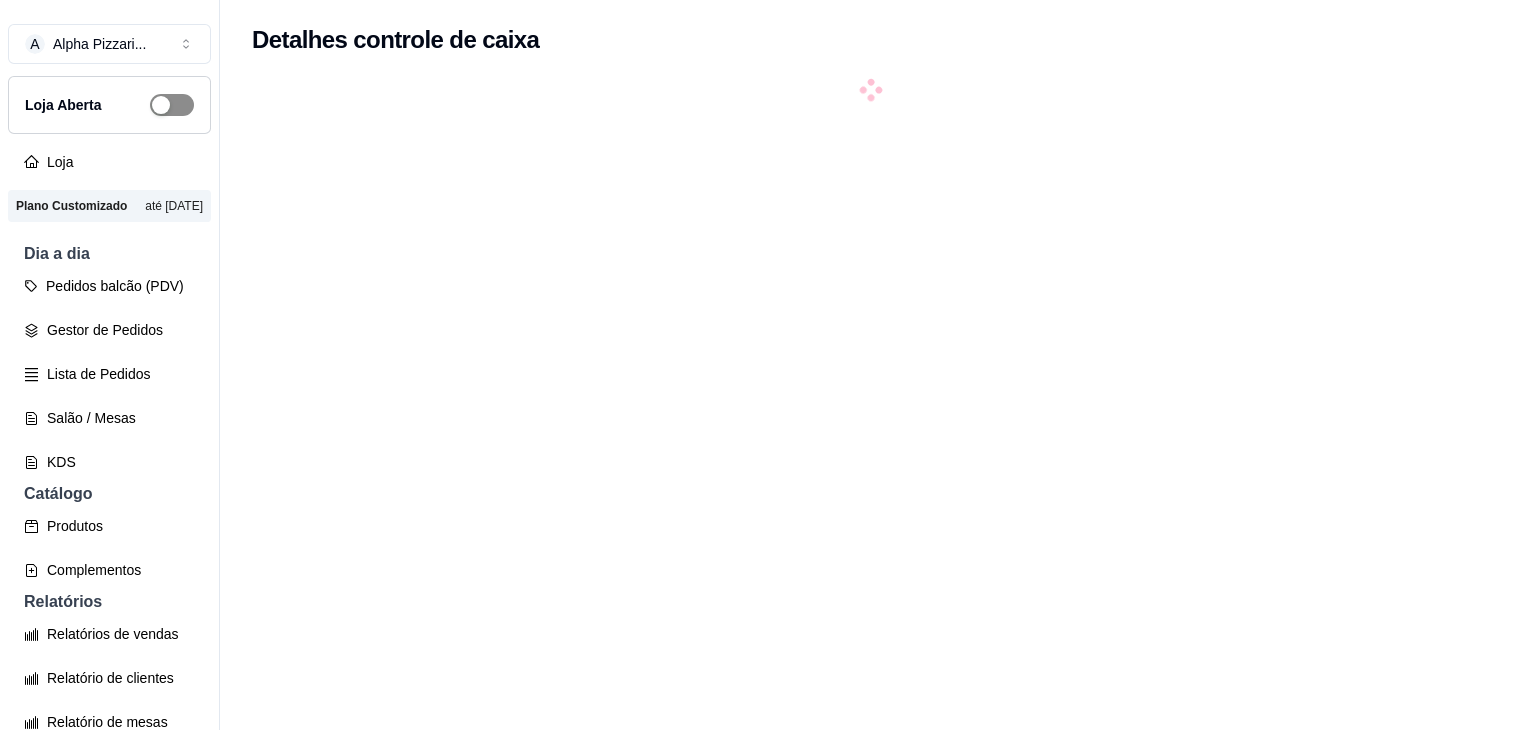 click at bounding box center (161, 105) 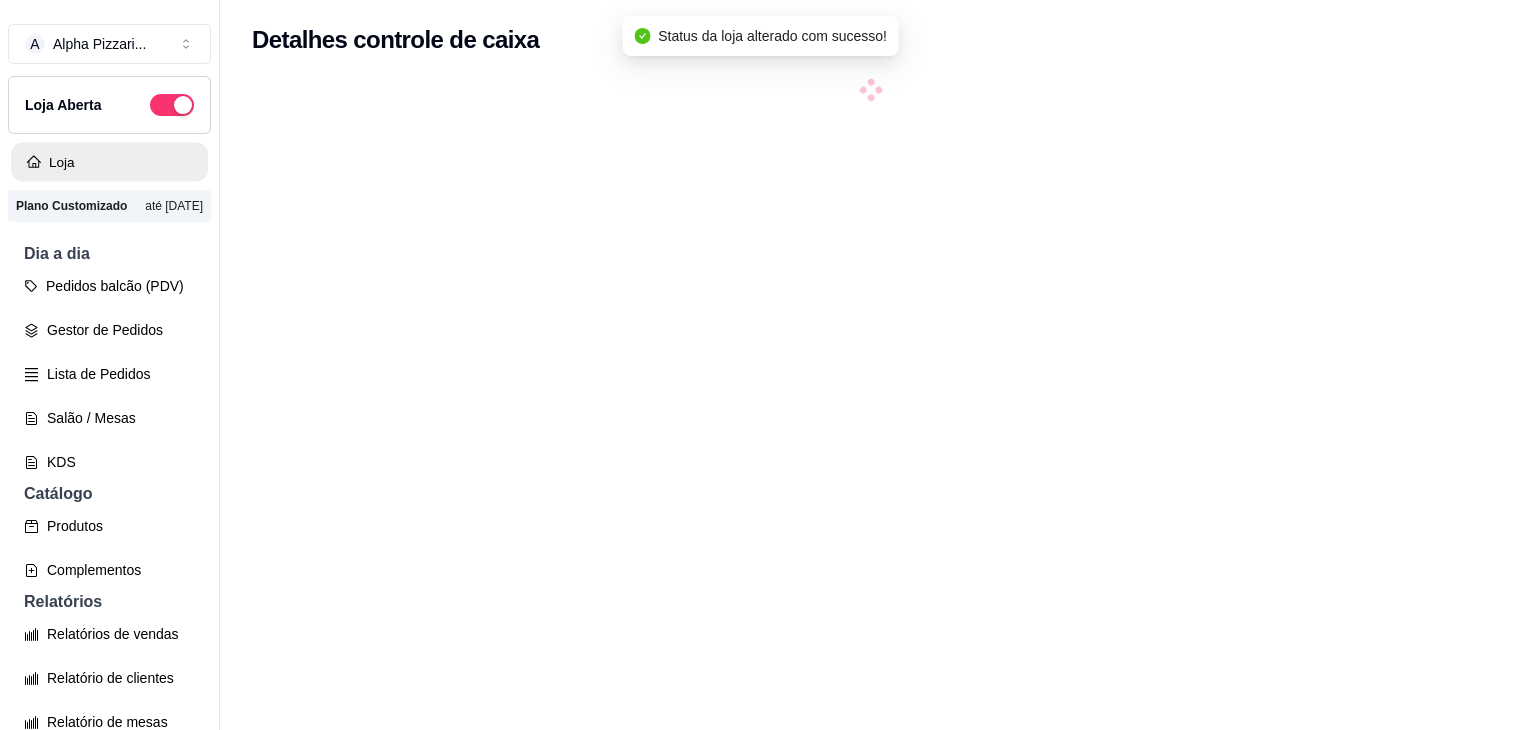 click on "Loja" at bounding box center (109, 162) 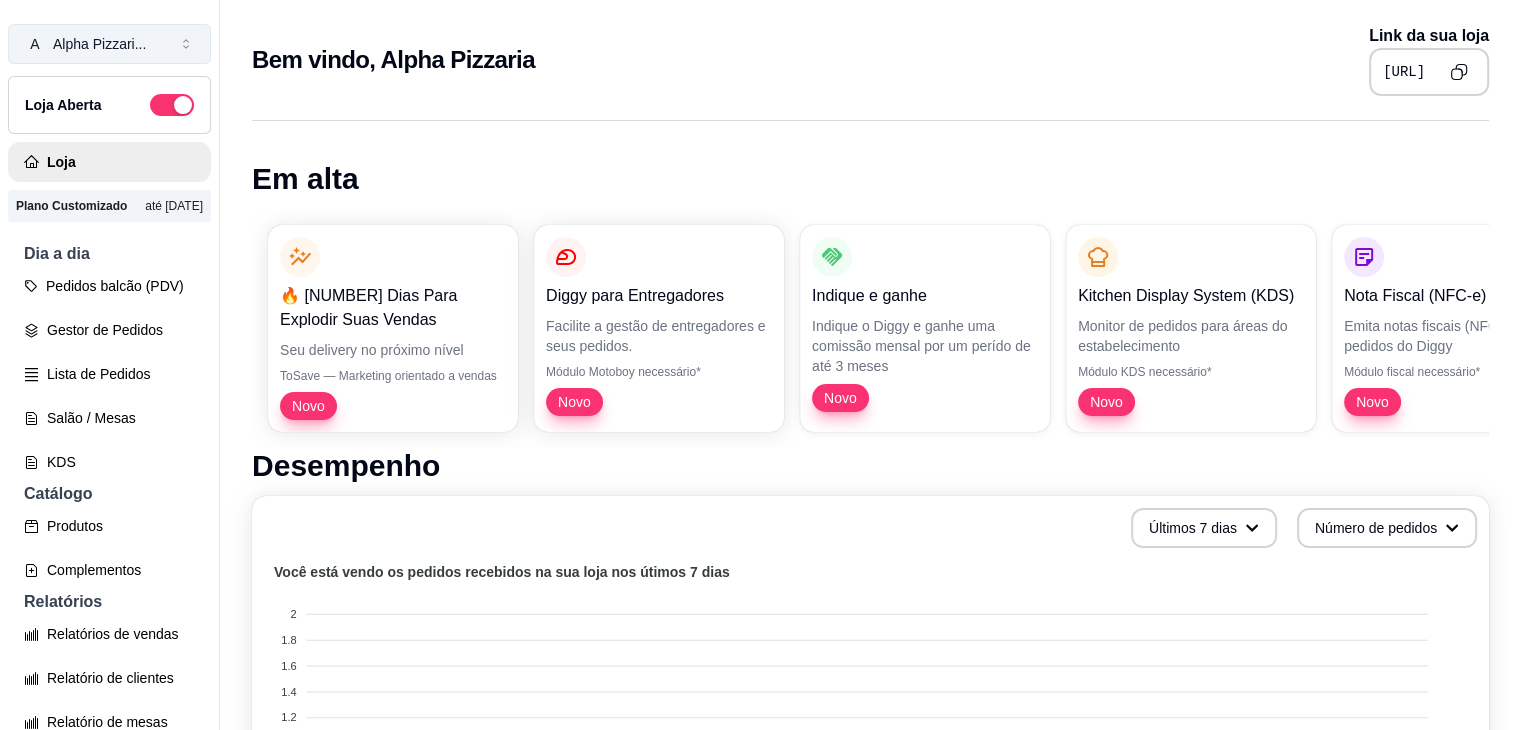 click on "[BRAND] ..." at bounding box center [99, 44] 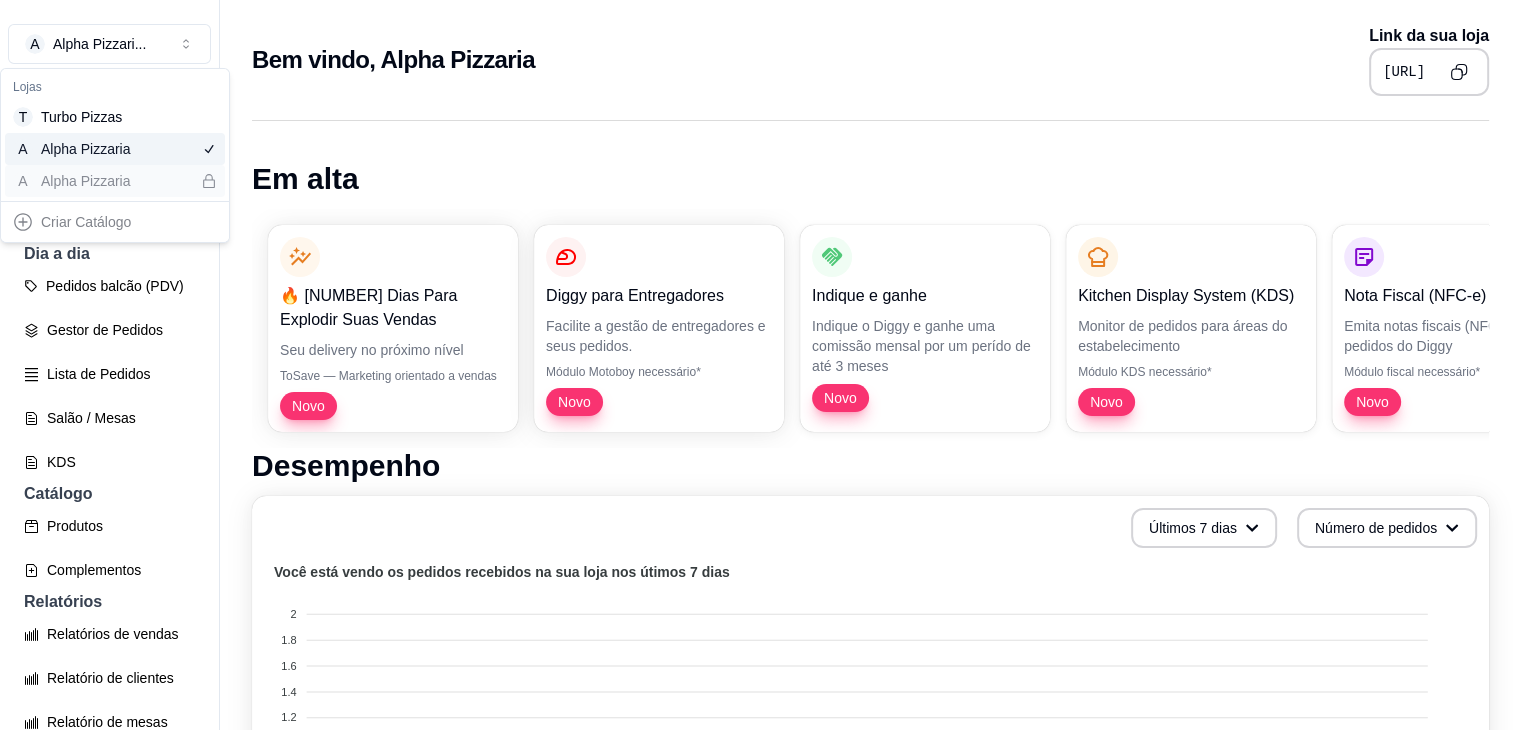 click on "[BRAND]" at bounding box center (86, 149) 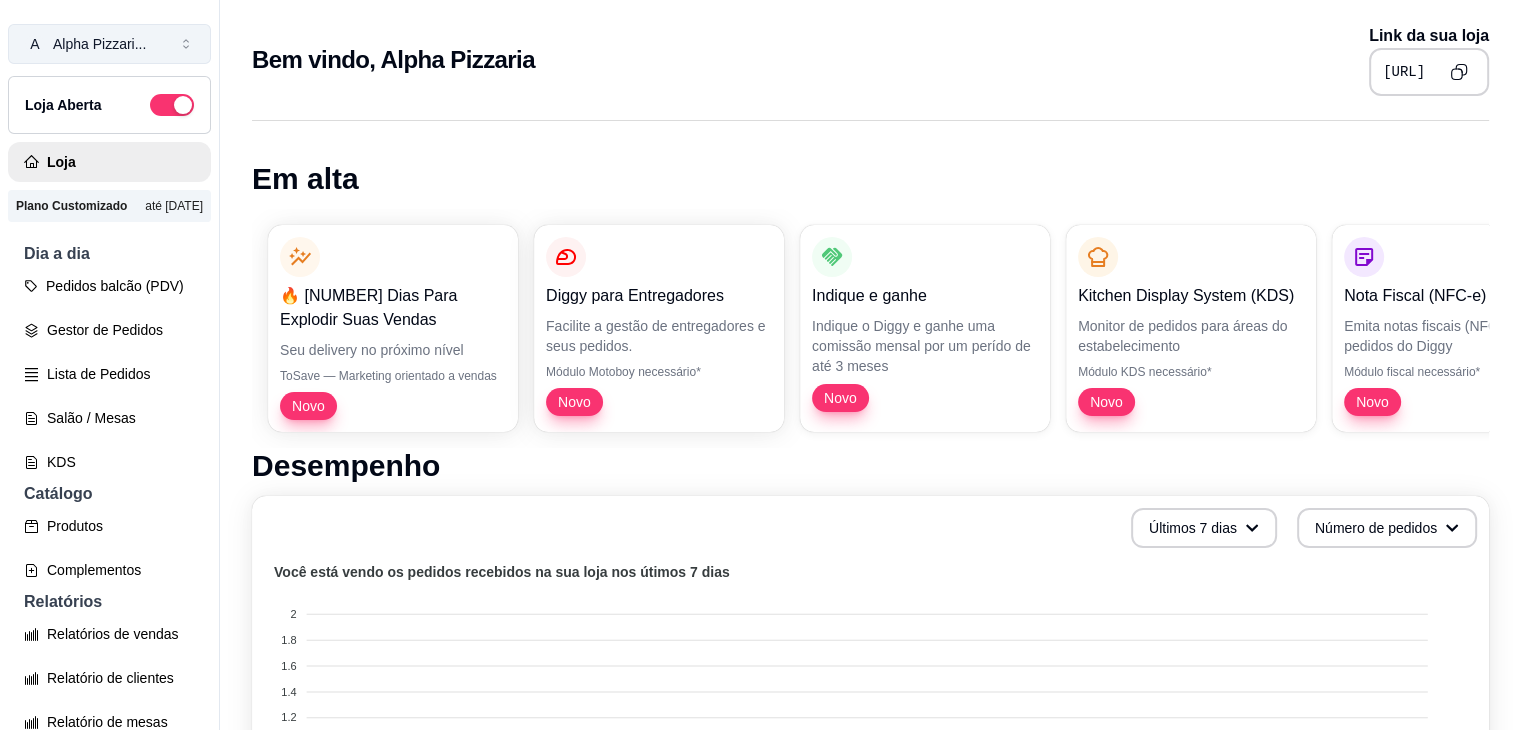 click on "A Alpha Pizzari ..." at bounding box center (109, 44) 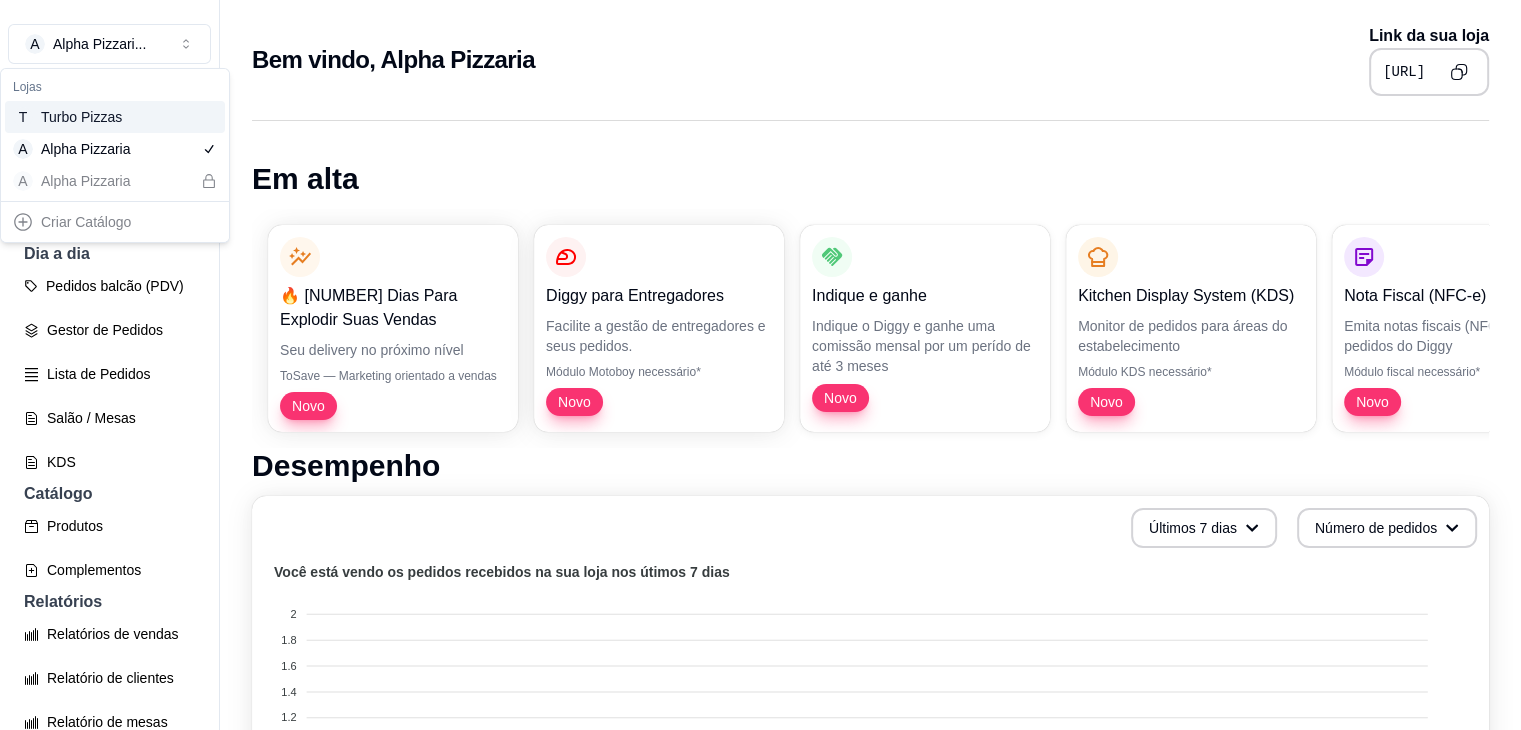 click on "[BRAND]" at bounding box center (86, 117) 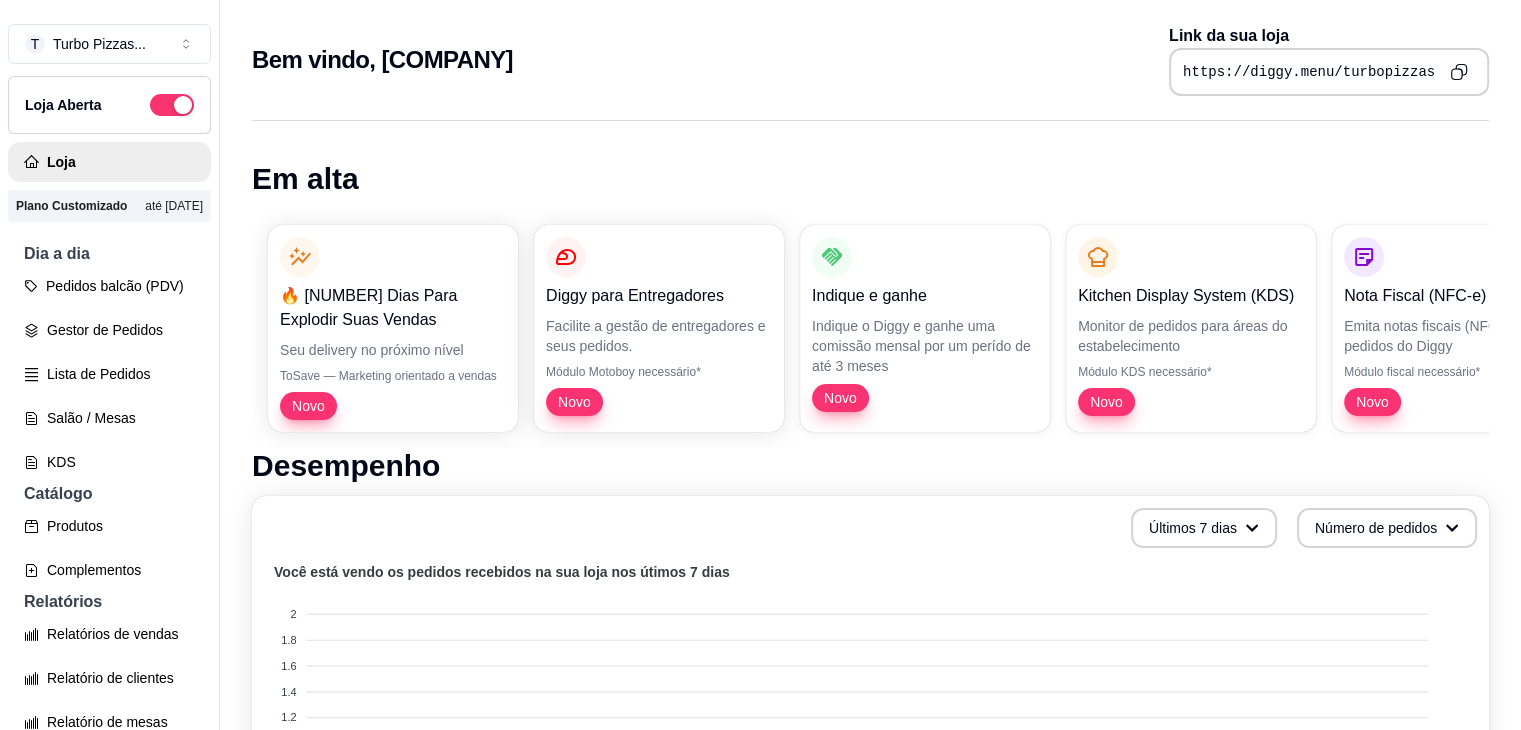 scroll, scrollTop: 566, scrollLeft: 0, axis: vertical 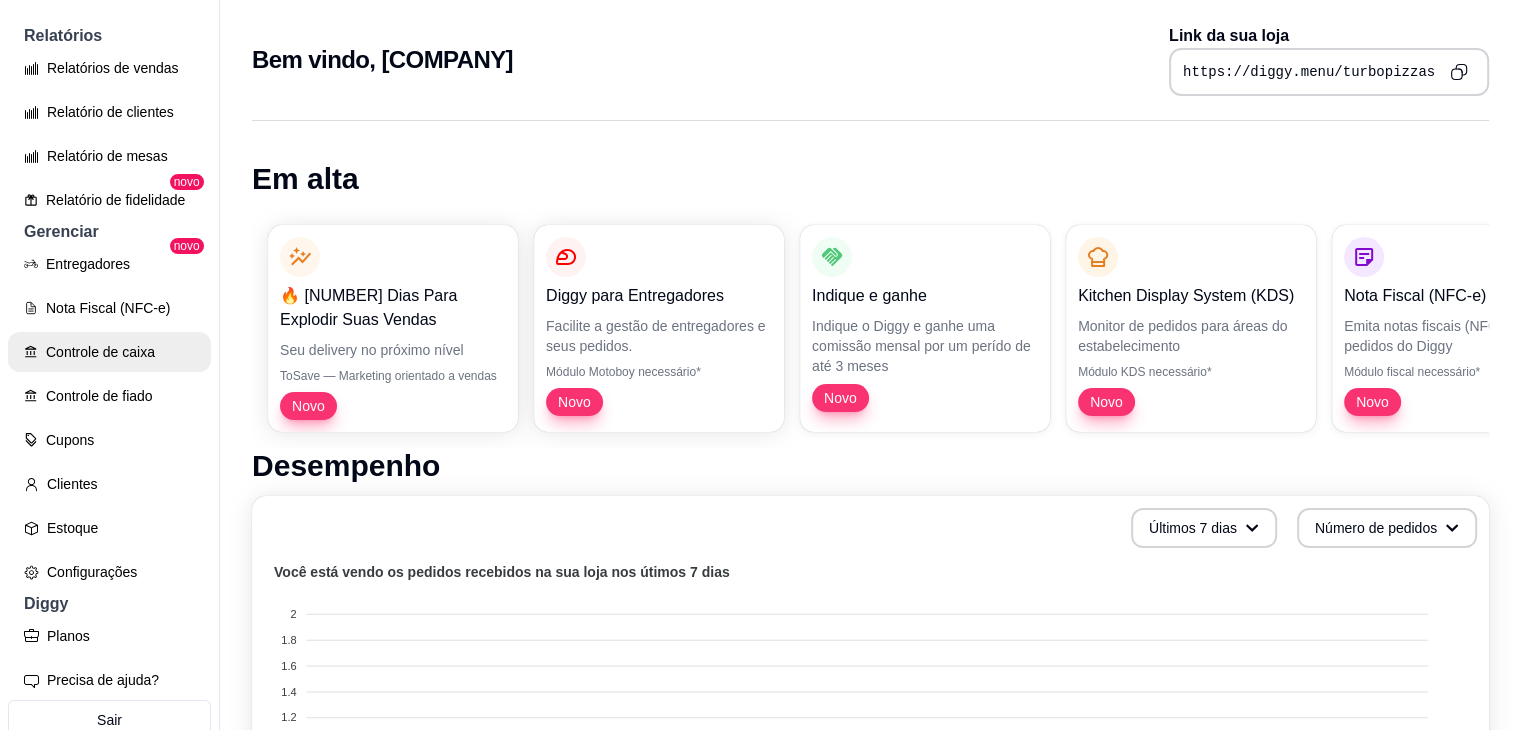 click on "Controle de caixa" at bounding box center (109, 352) 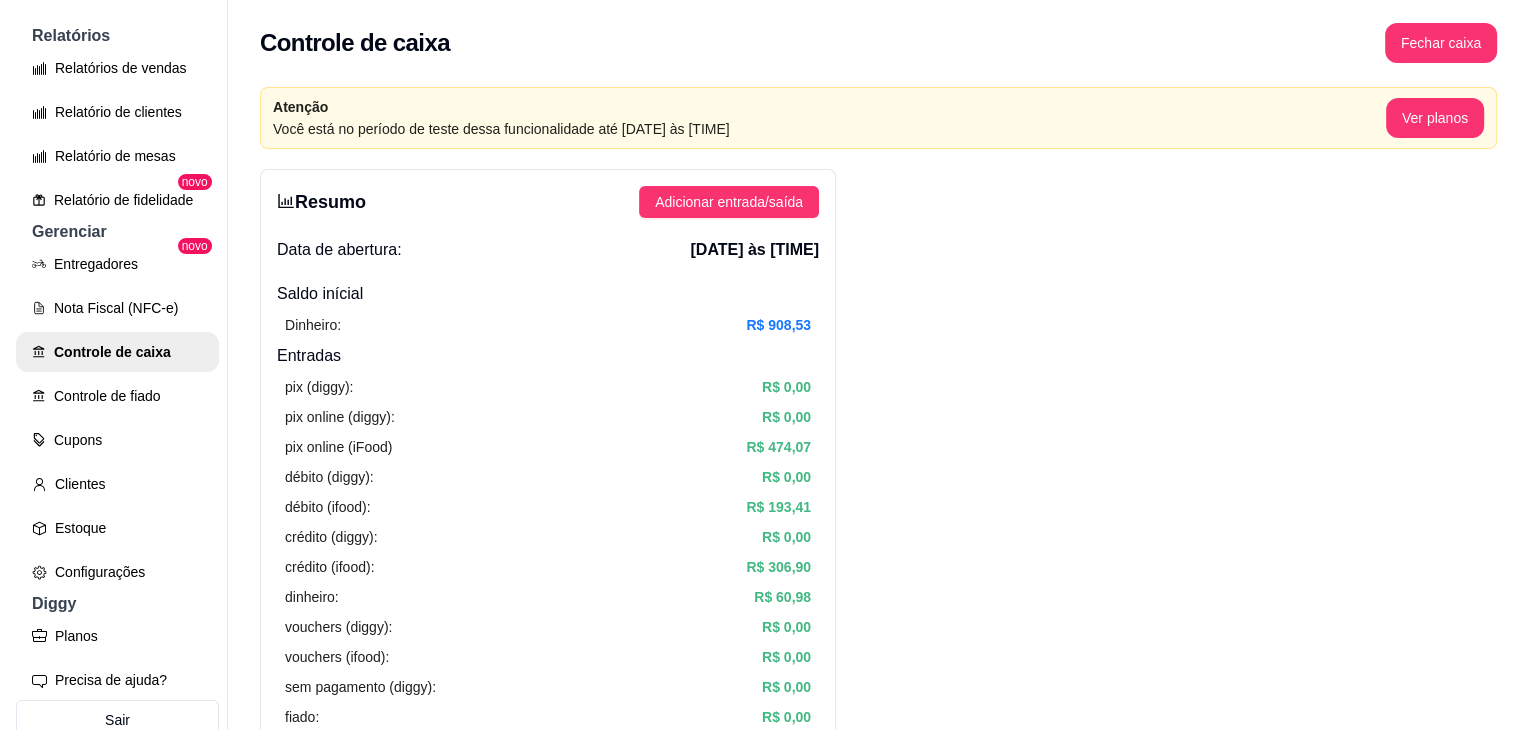 scroll, scrollTop: 0, scrollLeft: 0, axis: both 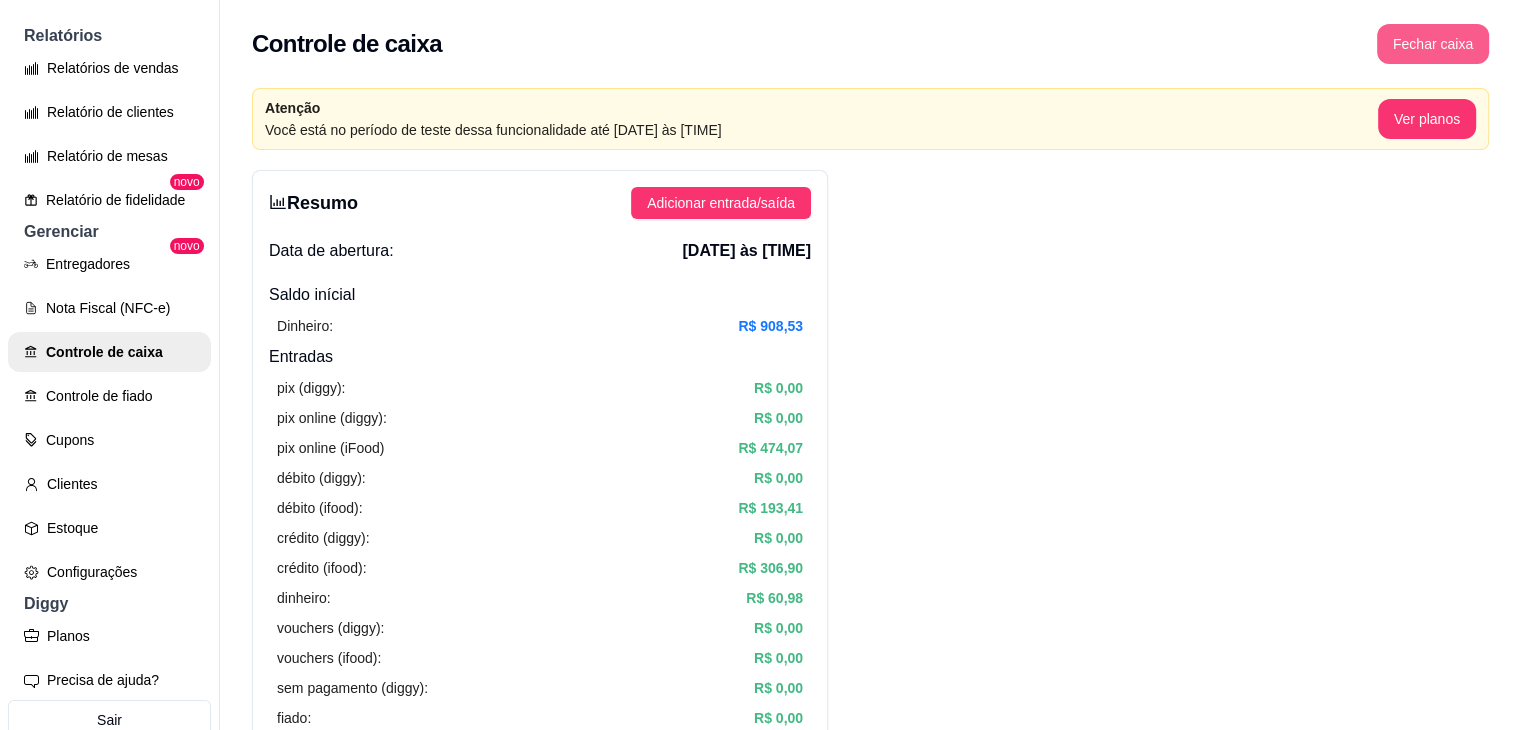 click on "Fechar caixa" at bounding box center [1433, 44] 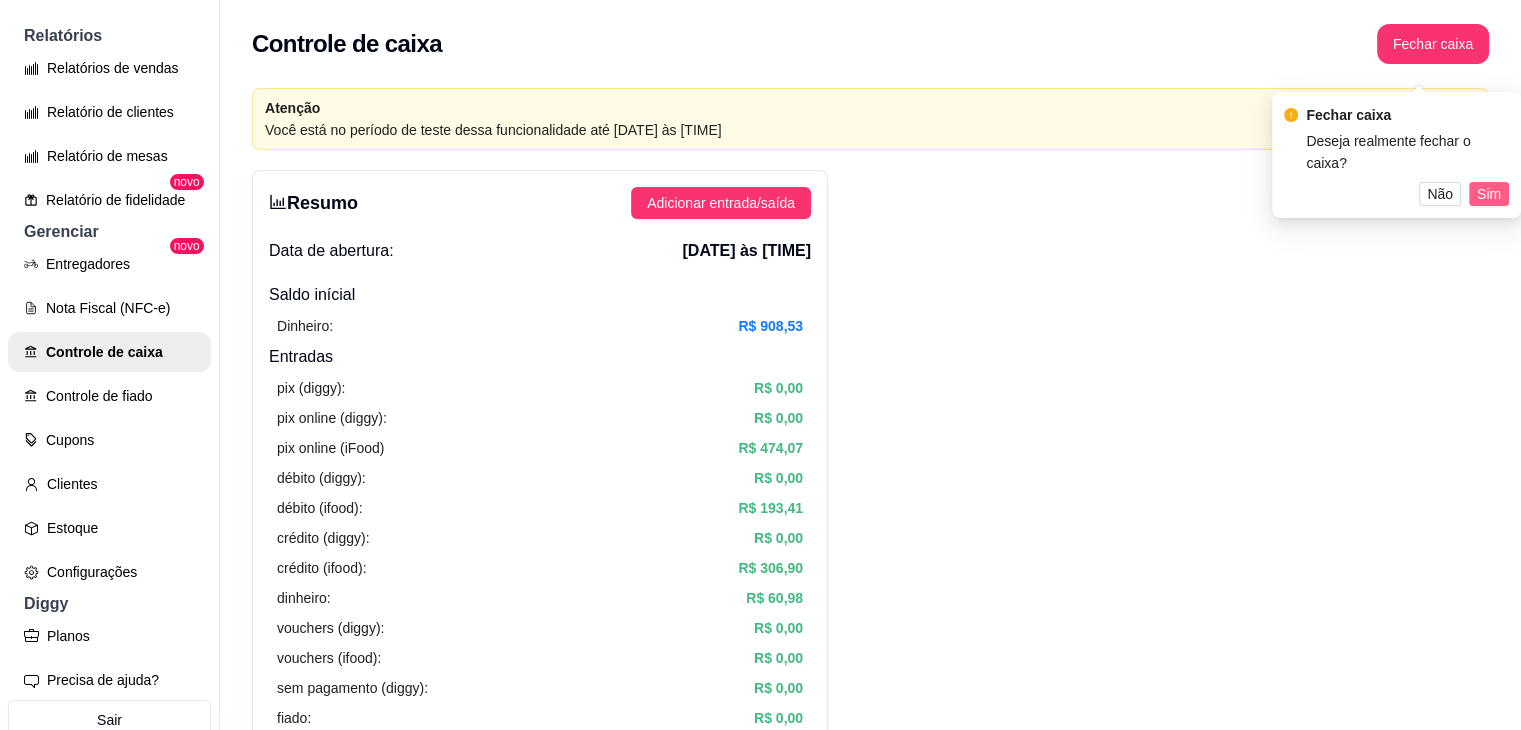 click on "Sim" at bounding box center [1489, 194] 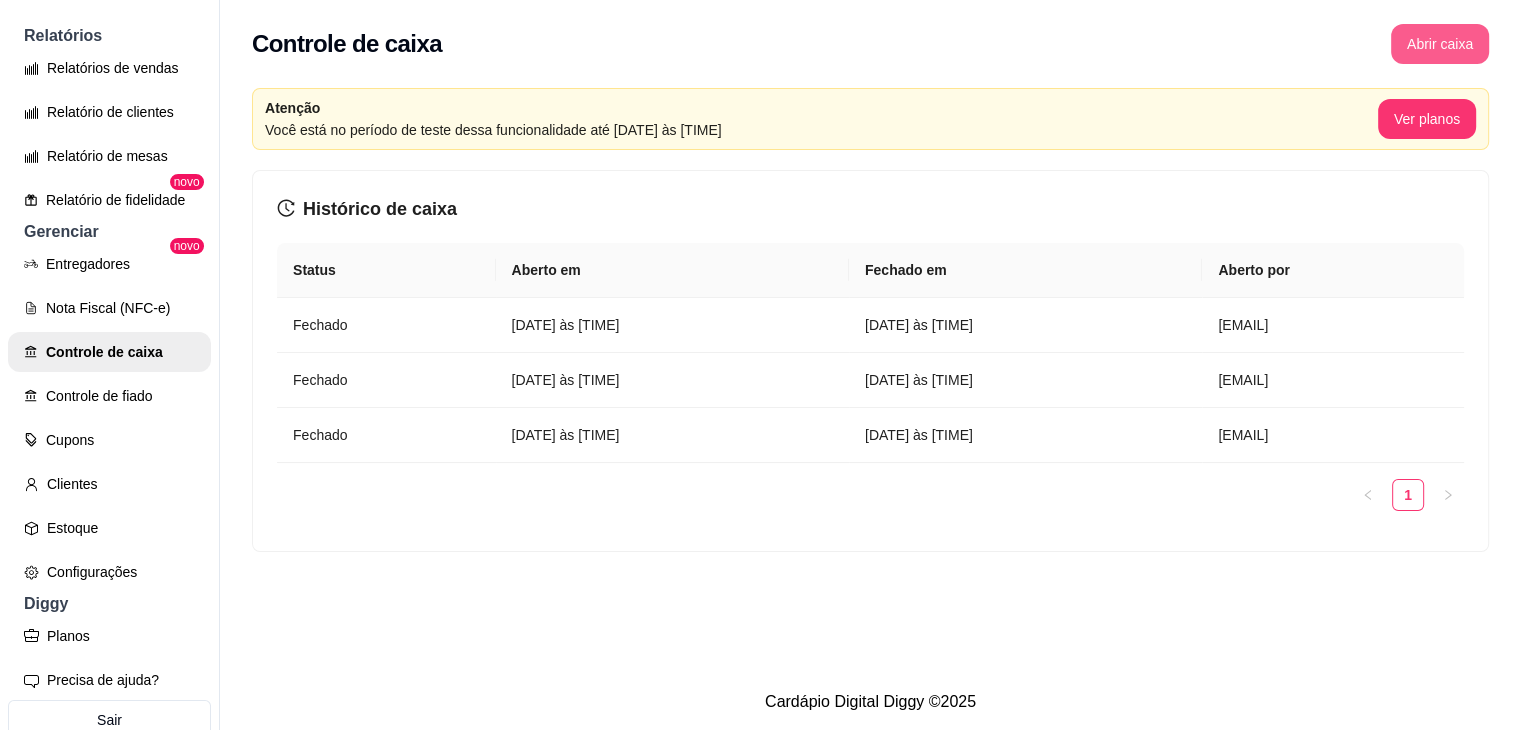click on "Abrir caixa" at bounding box center (1440, 44) 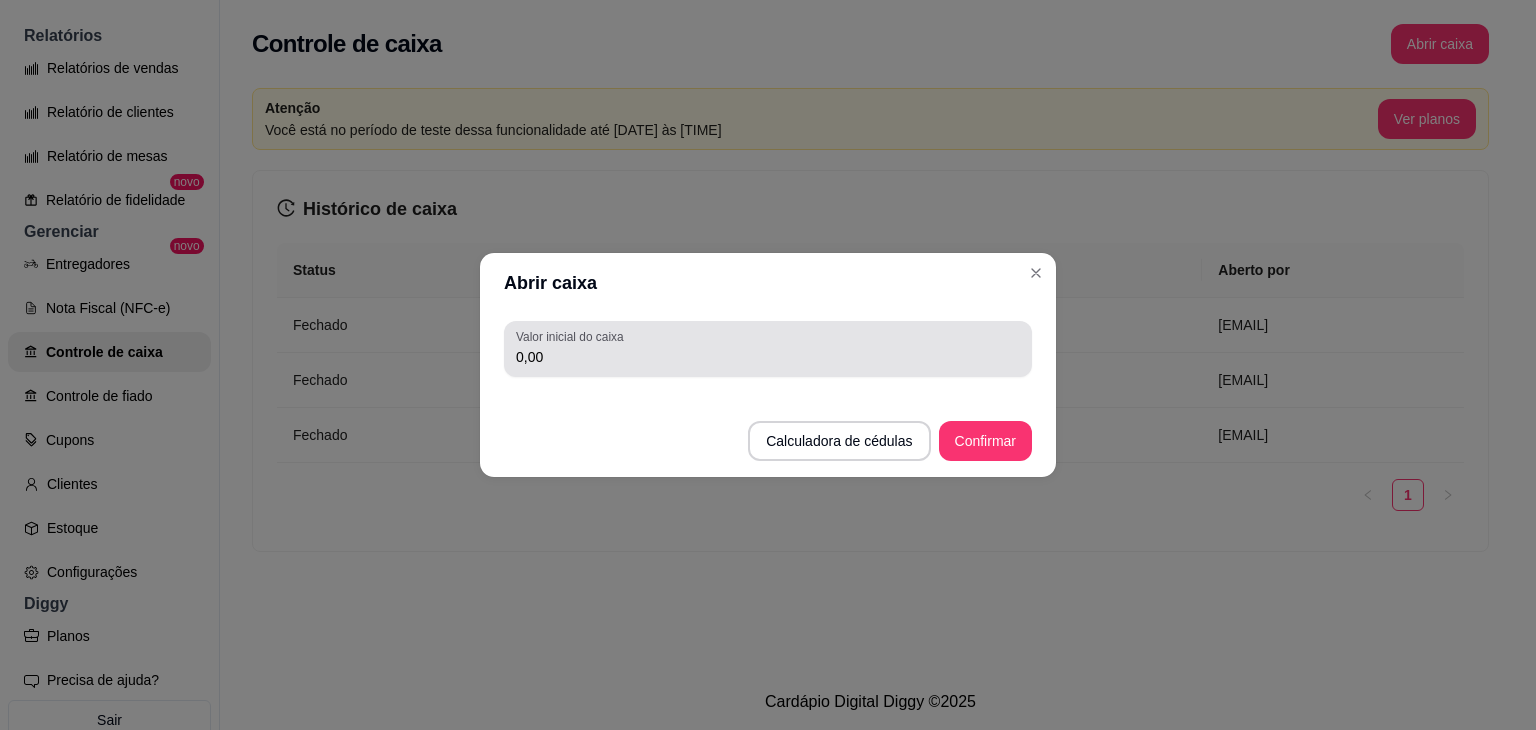 click on "0,00" at bounding box center [768, 357] 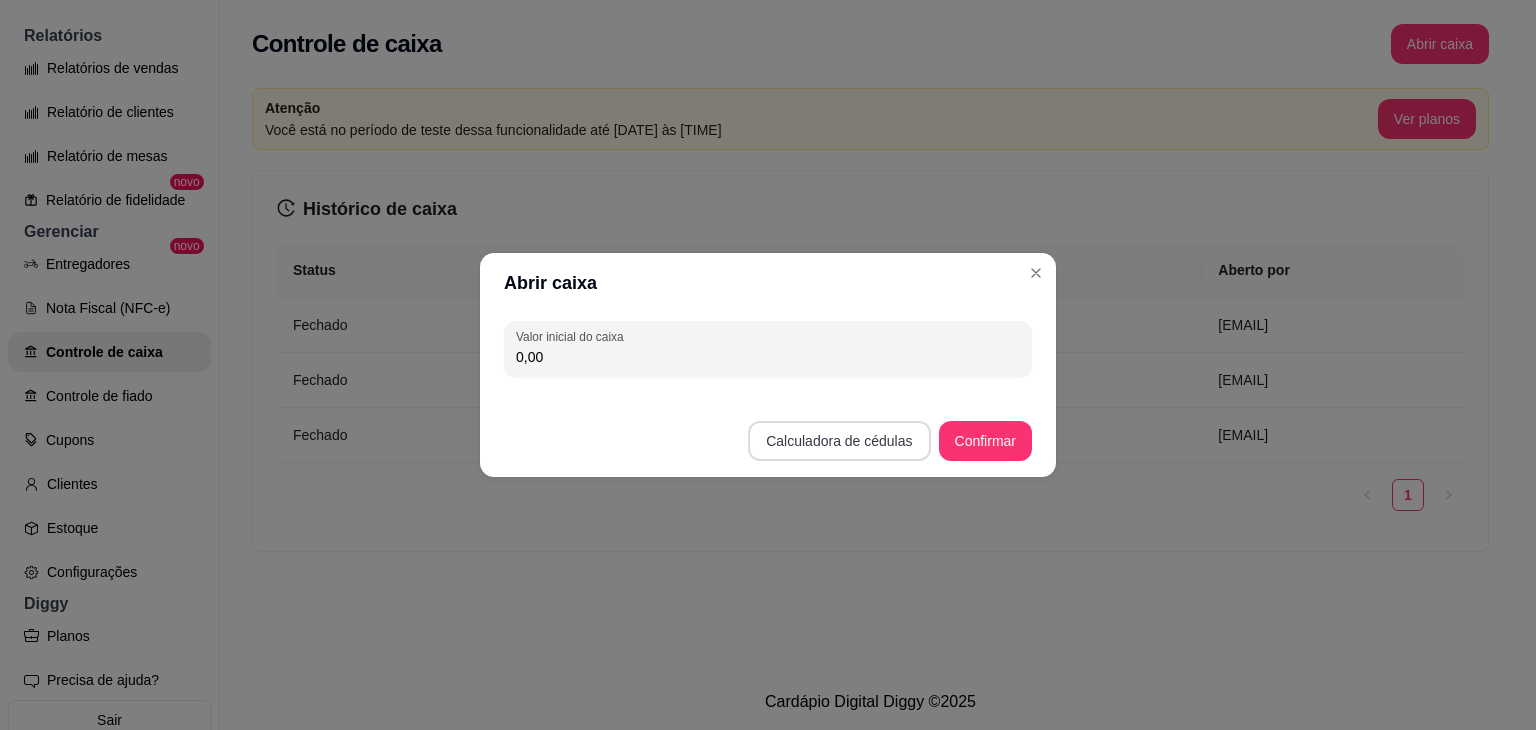 click on "Calculadora de cédulas" at bounding box center [839, 441] 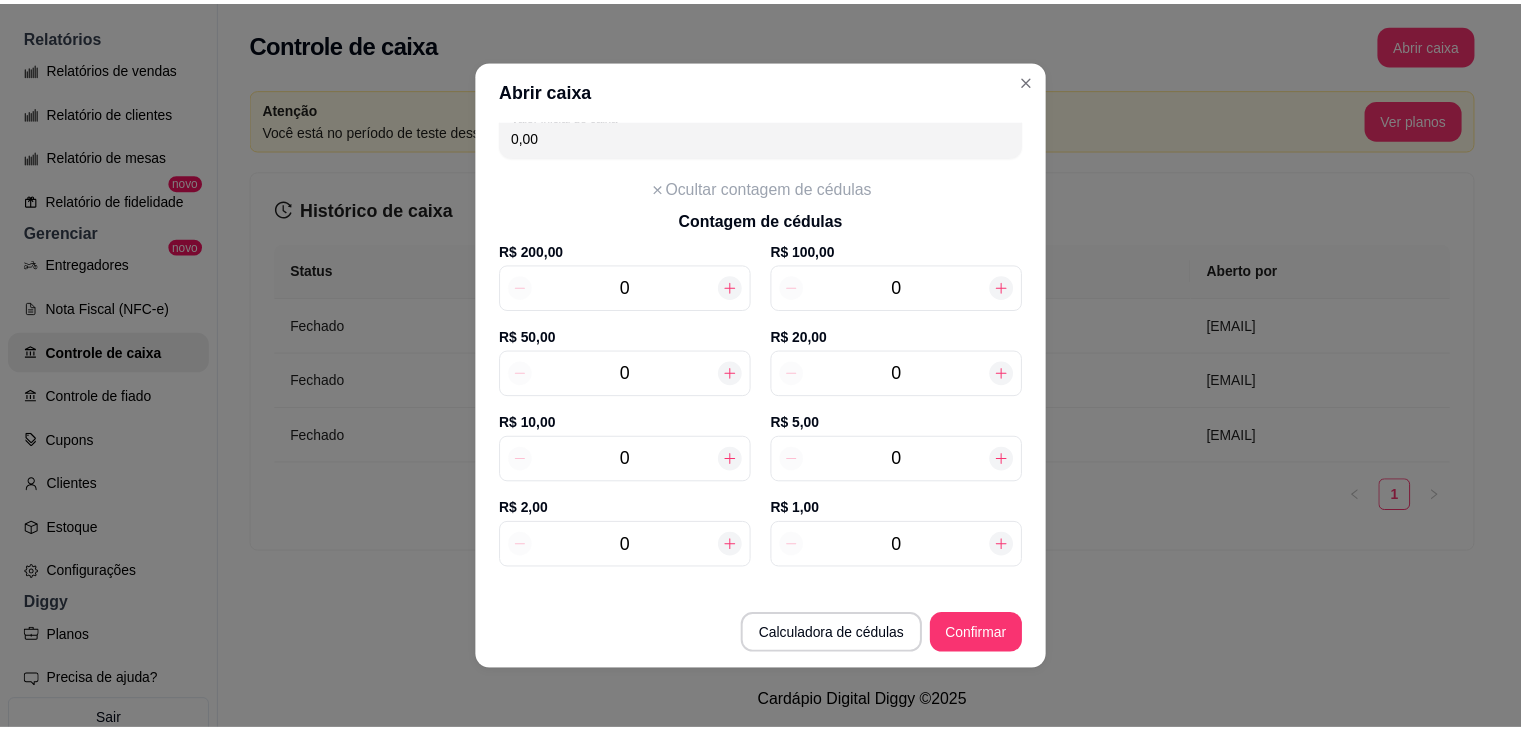 scroll, scrollTop: 0, scrollLeft: 0, axis: both 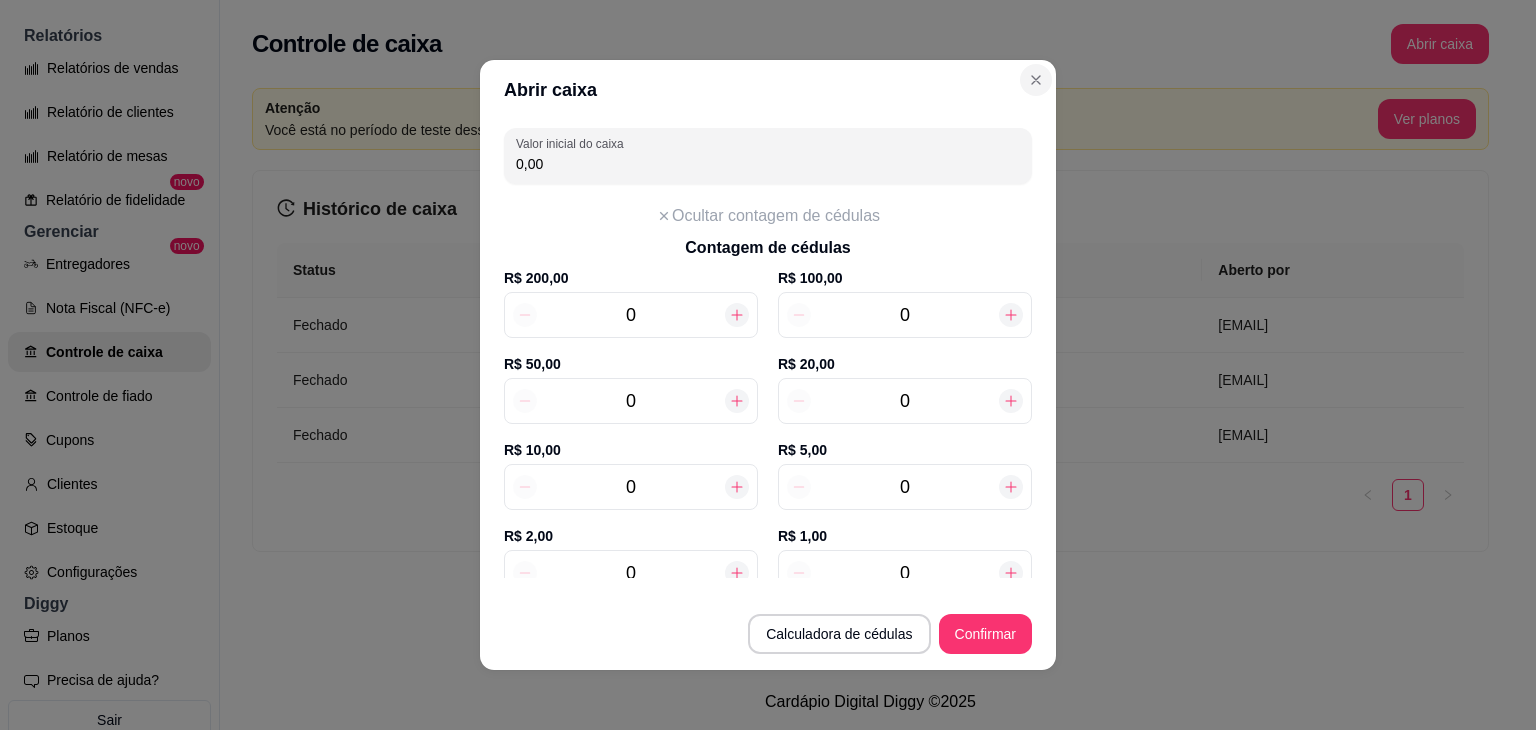 click on "Atenção Você está no período de teste dessa funcionalidade até   22 de agosto de 2025 às 19:50 Ver planos Histórico de caixa Status Aberto em Fechado em Aberto por Fechado 1 de ago de 2025 às 11:09 2 de ago de 2025 às 18:44 turbopizzasoficial@gmail.com Fechado 31 de jul de 2025 às 18:31 1 de ago de 2025 às 02:41 turbopizzasoficial@gmail.com Fechado 24 de jul de 2025 às 19:13 25 de jul de 2025 às 01:10 turbopizzasoficial@gmail.com 1" at bounding box center [870, 326] 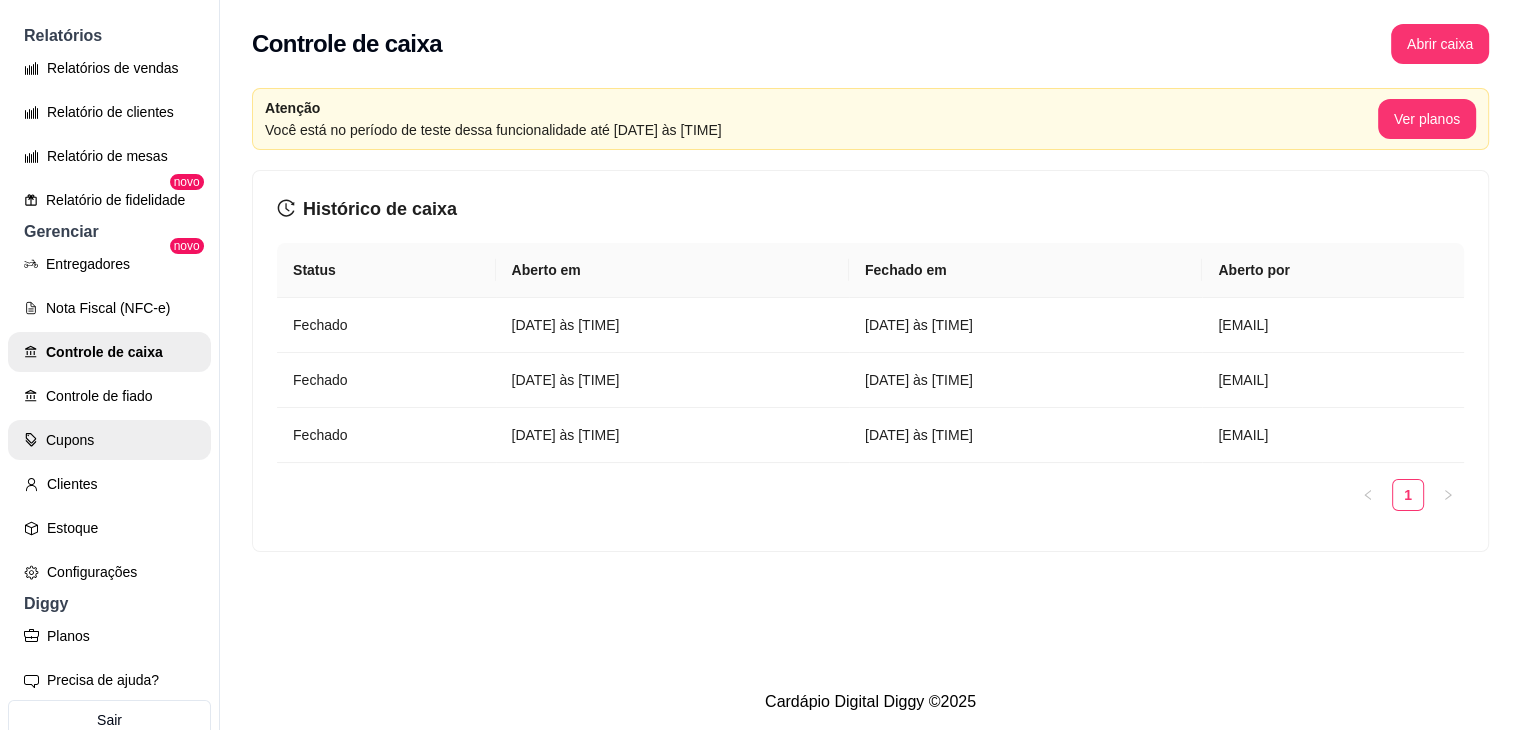 scroll, scrollTop: 0, scrollLeft: 0, axis: both 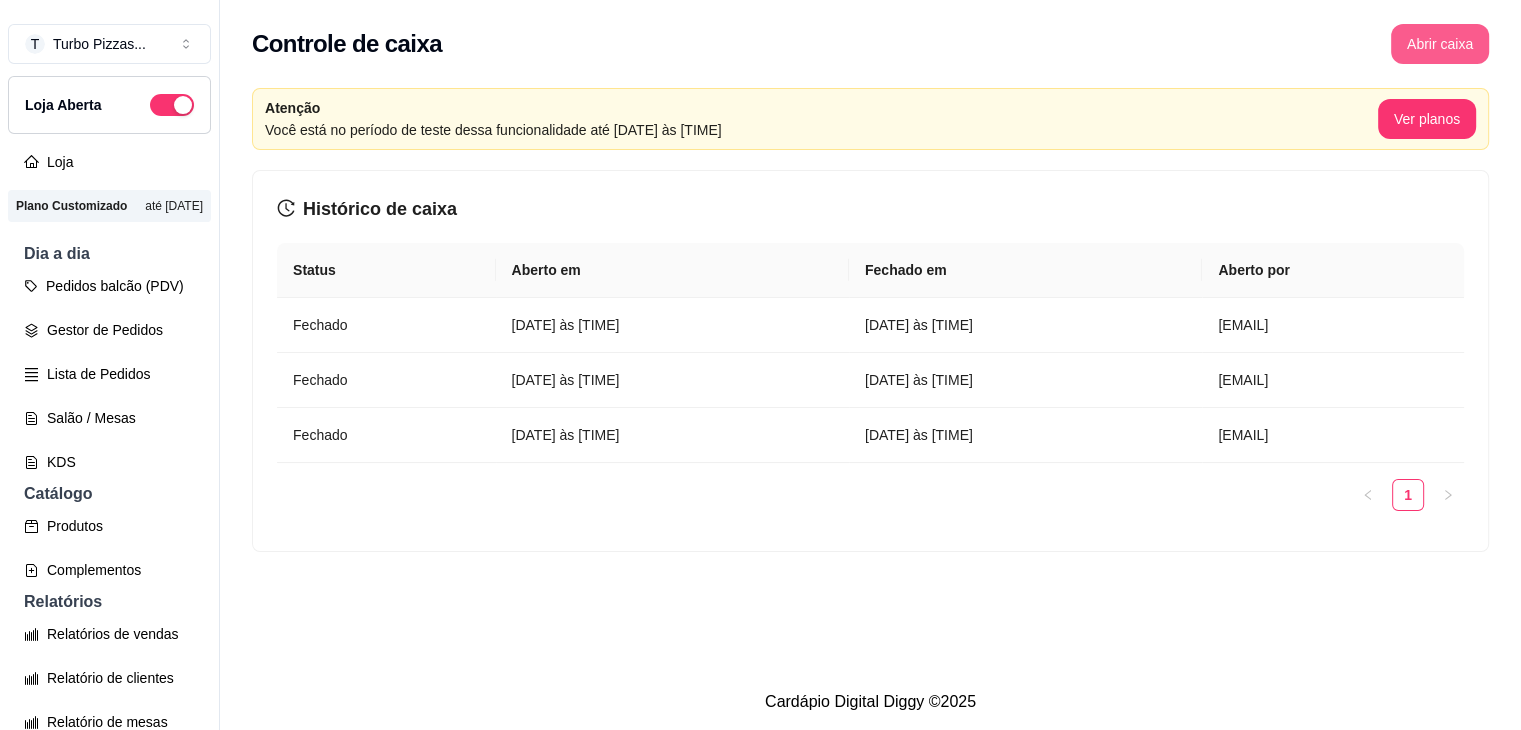 click on "Abrir caixa" at bounding box center (1440, 44) 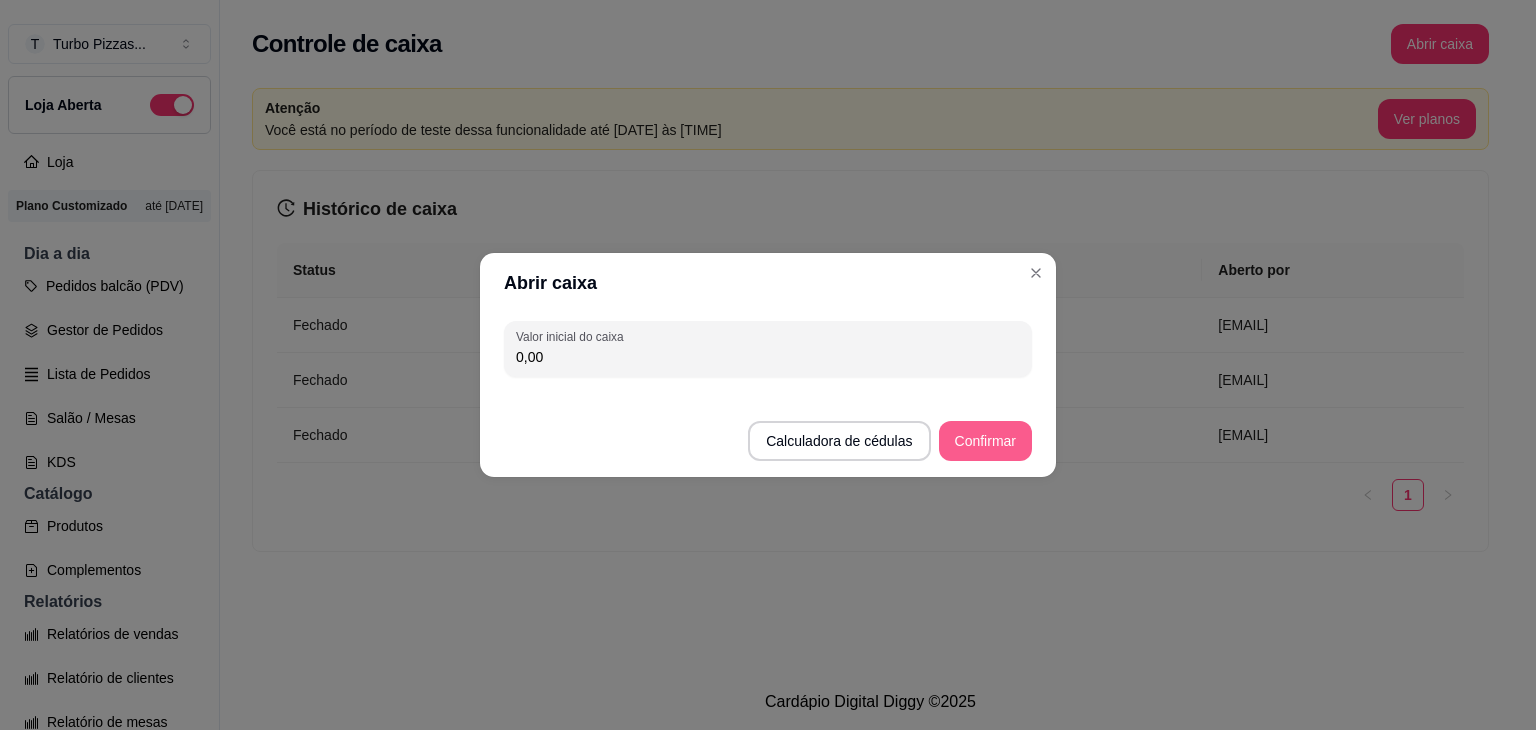 click on "Confirmar" at bounding box center (985, 441) 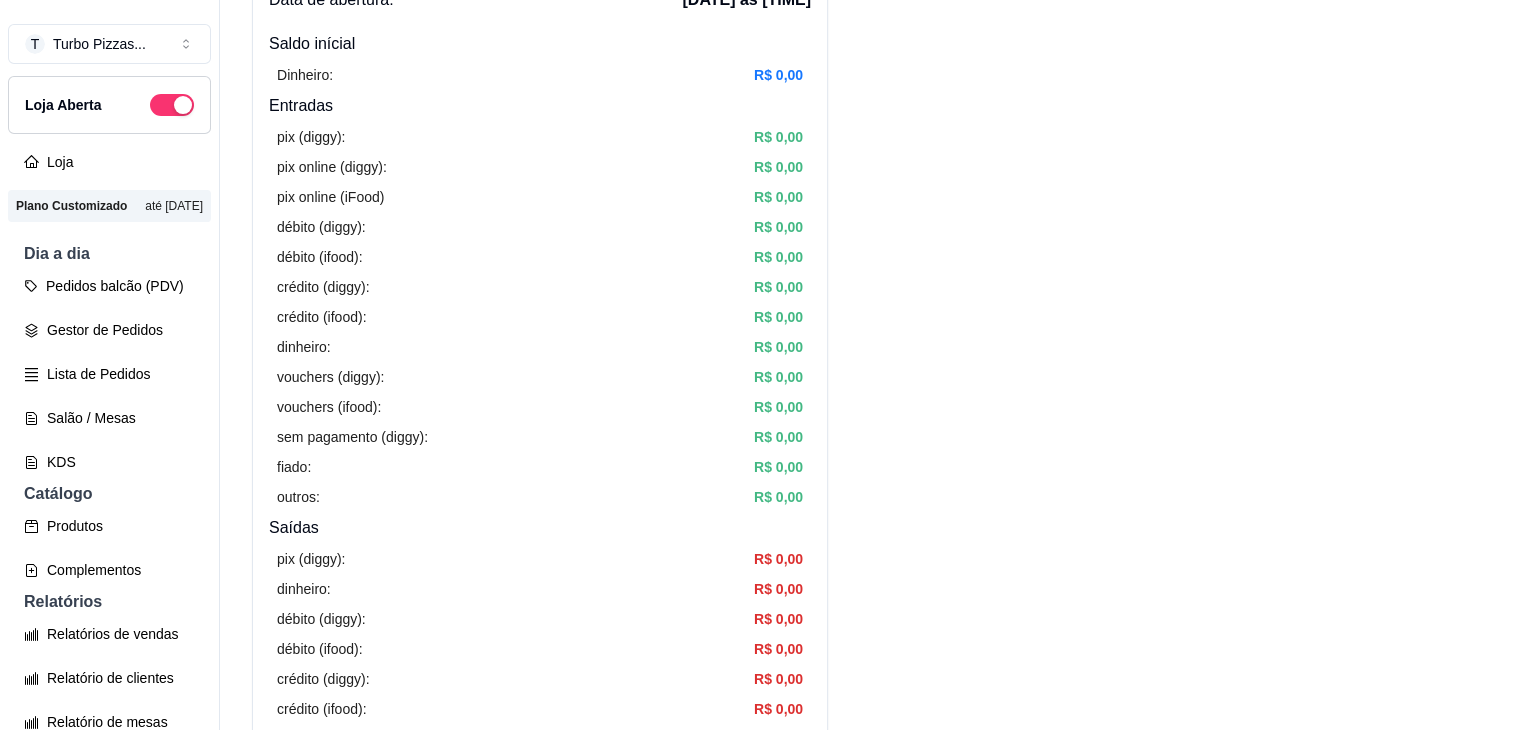 scroll, scrollTop: 0, scrollLeft: 0, axis: both 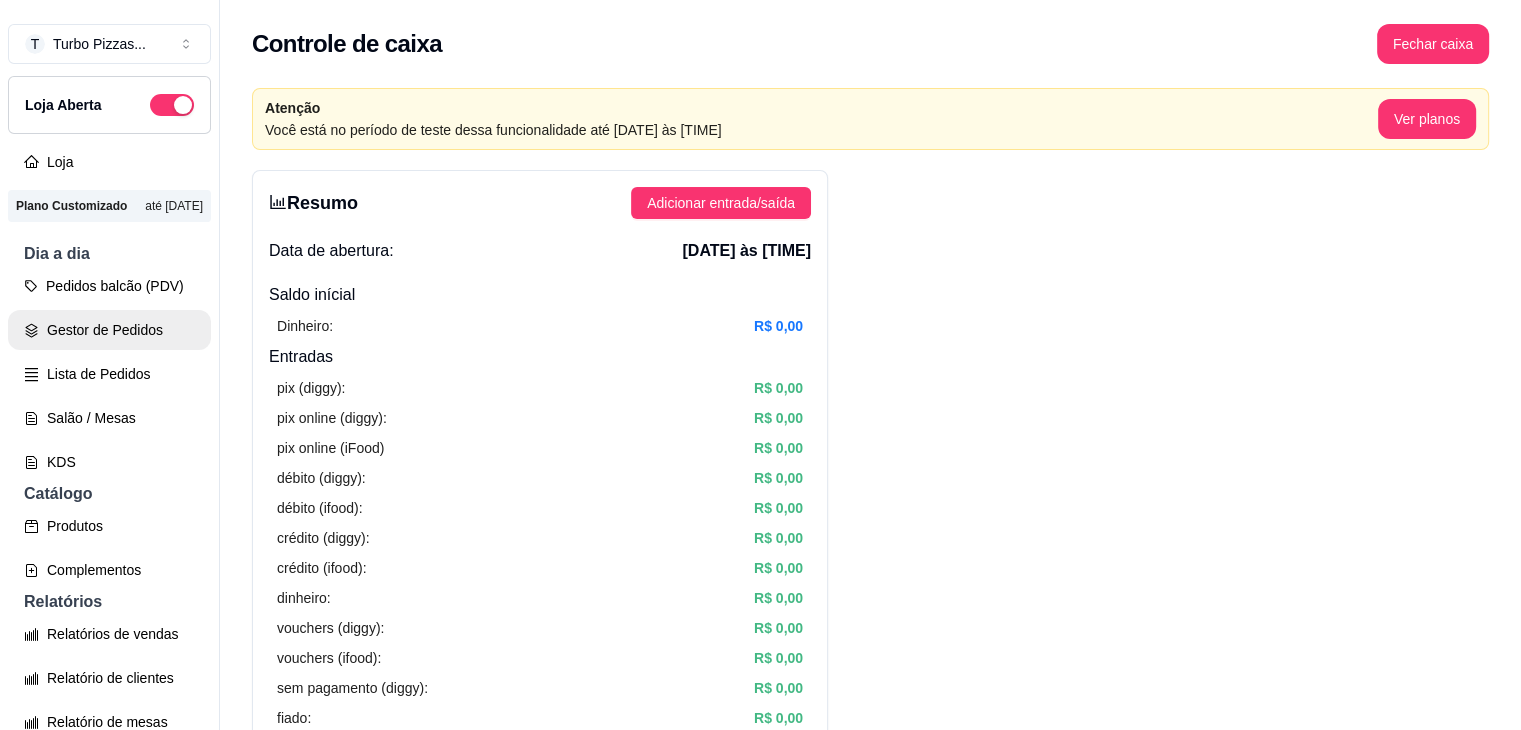 click on "Gestor de Pedidos" at bounding box center (109, 330) 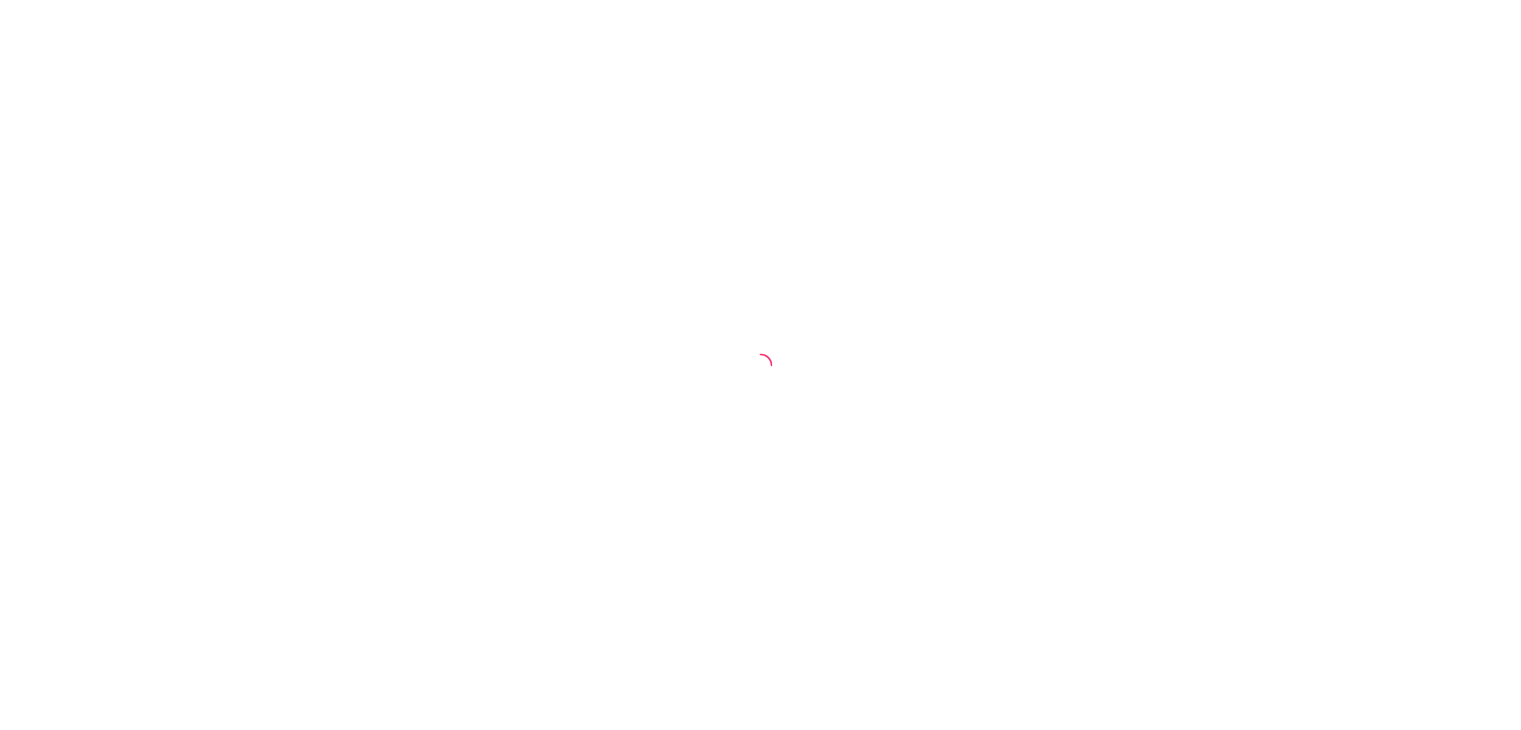 scroll, scrollTop: 0, scrollLeft: 0, axis: both 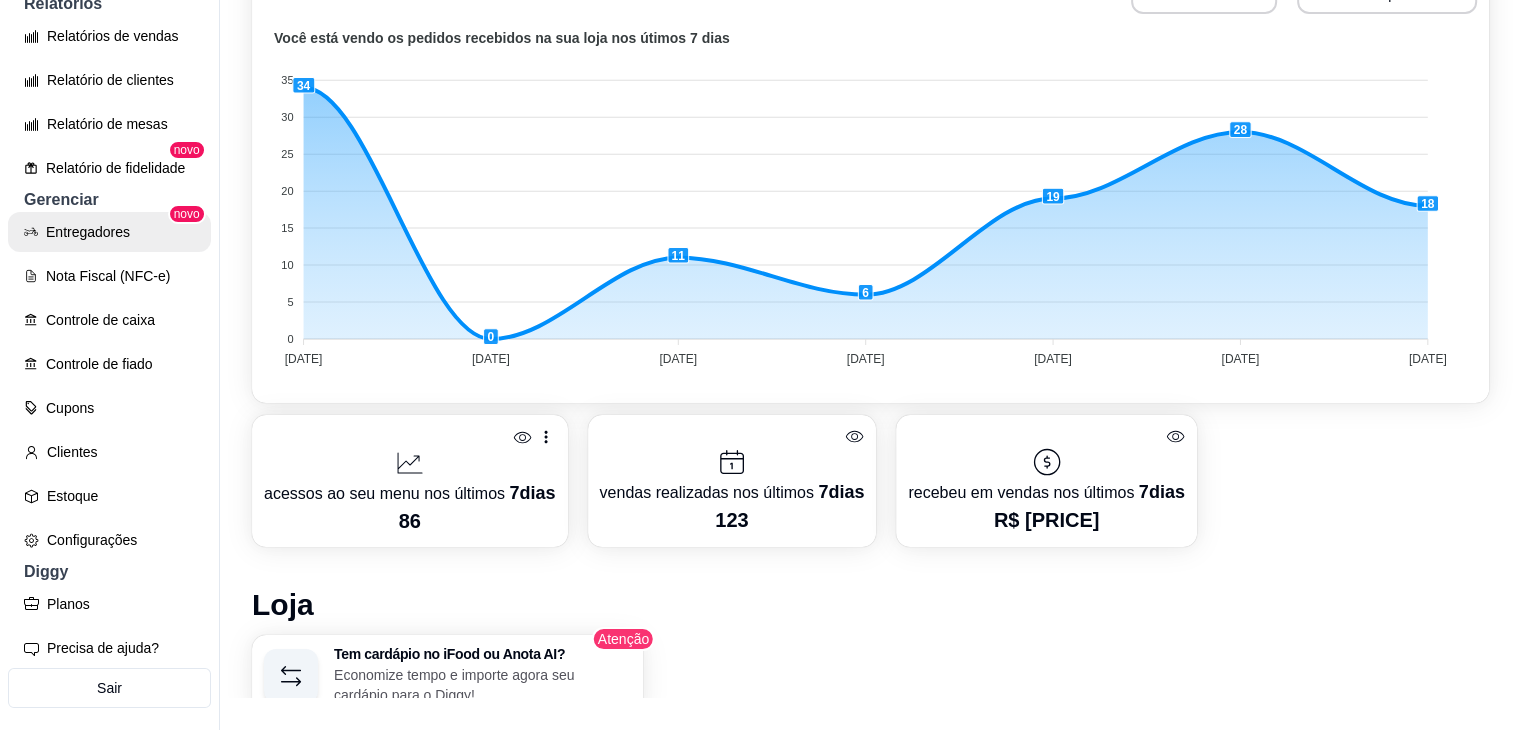 click on "Entregadores" at bounding box center (109, 232) 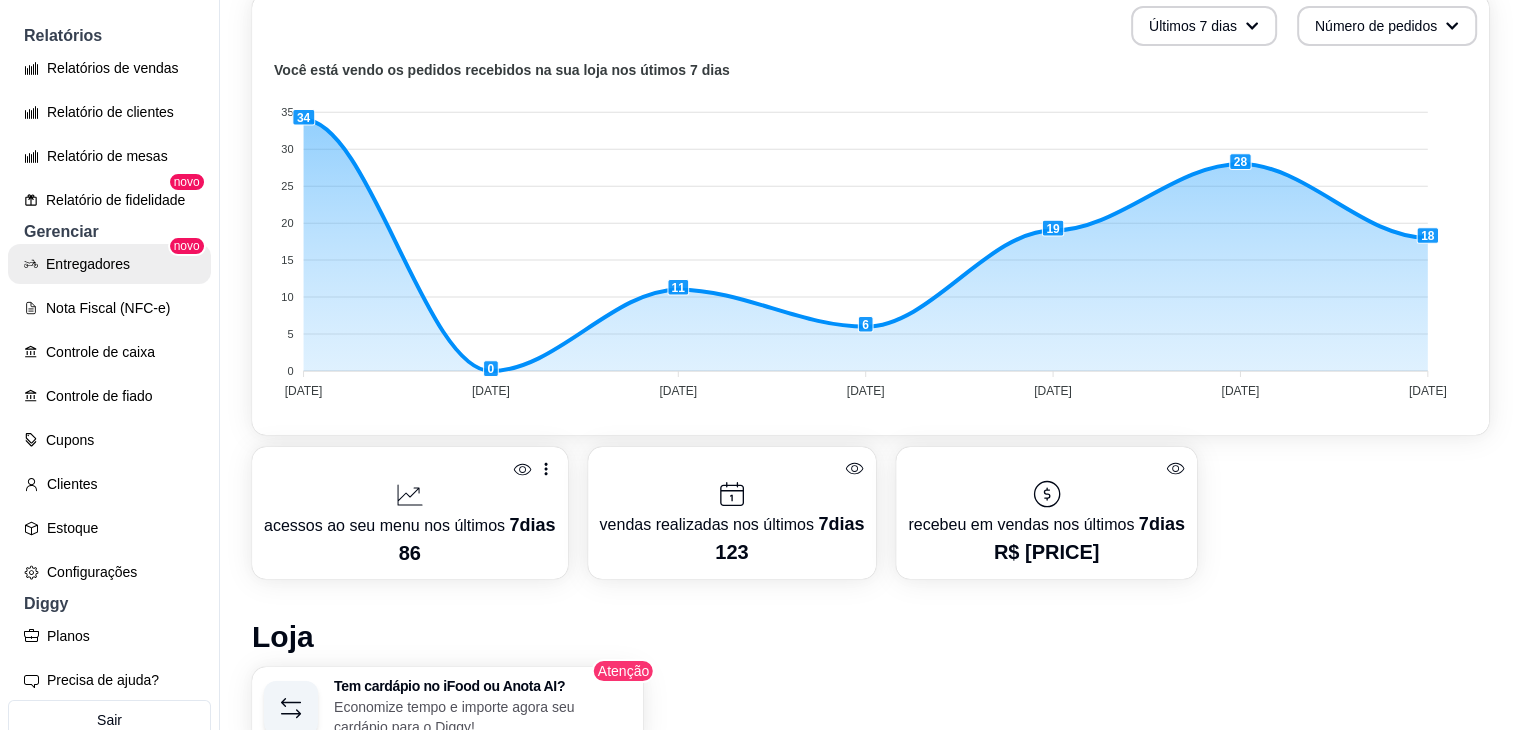 scroll, scrollTop: 0, scrollLeft: 0, axis: both 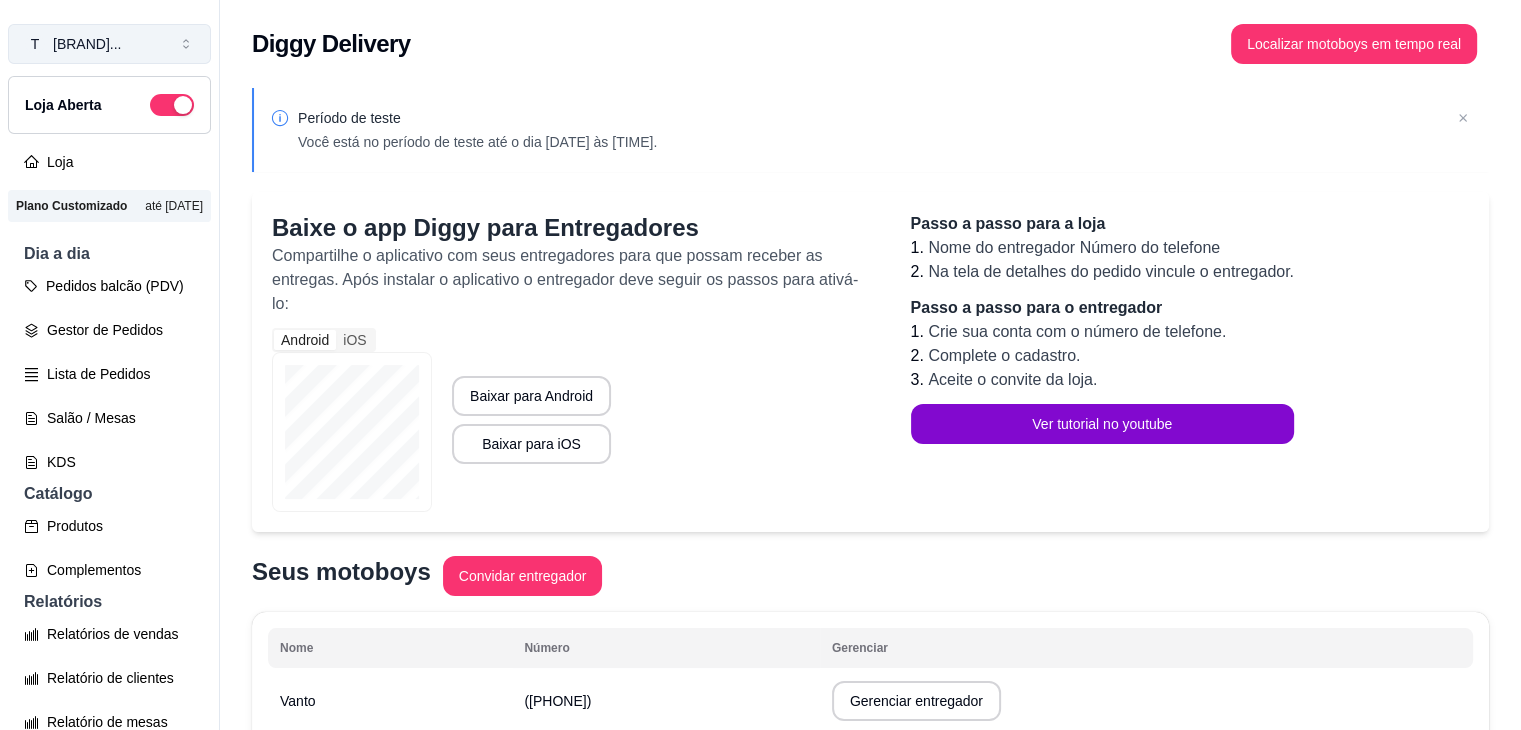 click 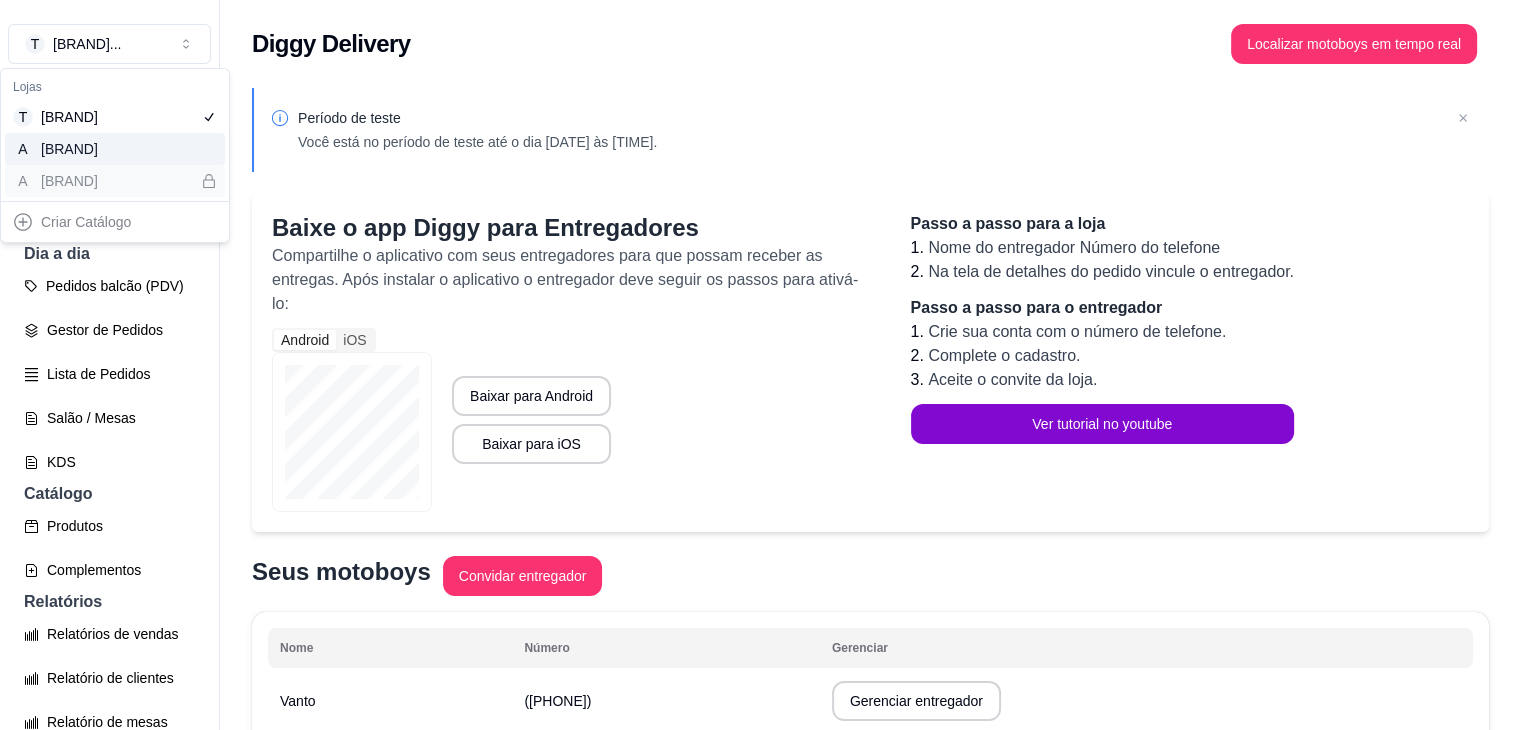 click on "[BRAND]" at bounding box center [86, 149] 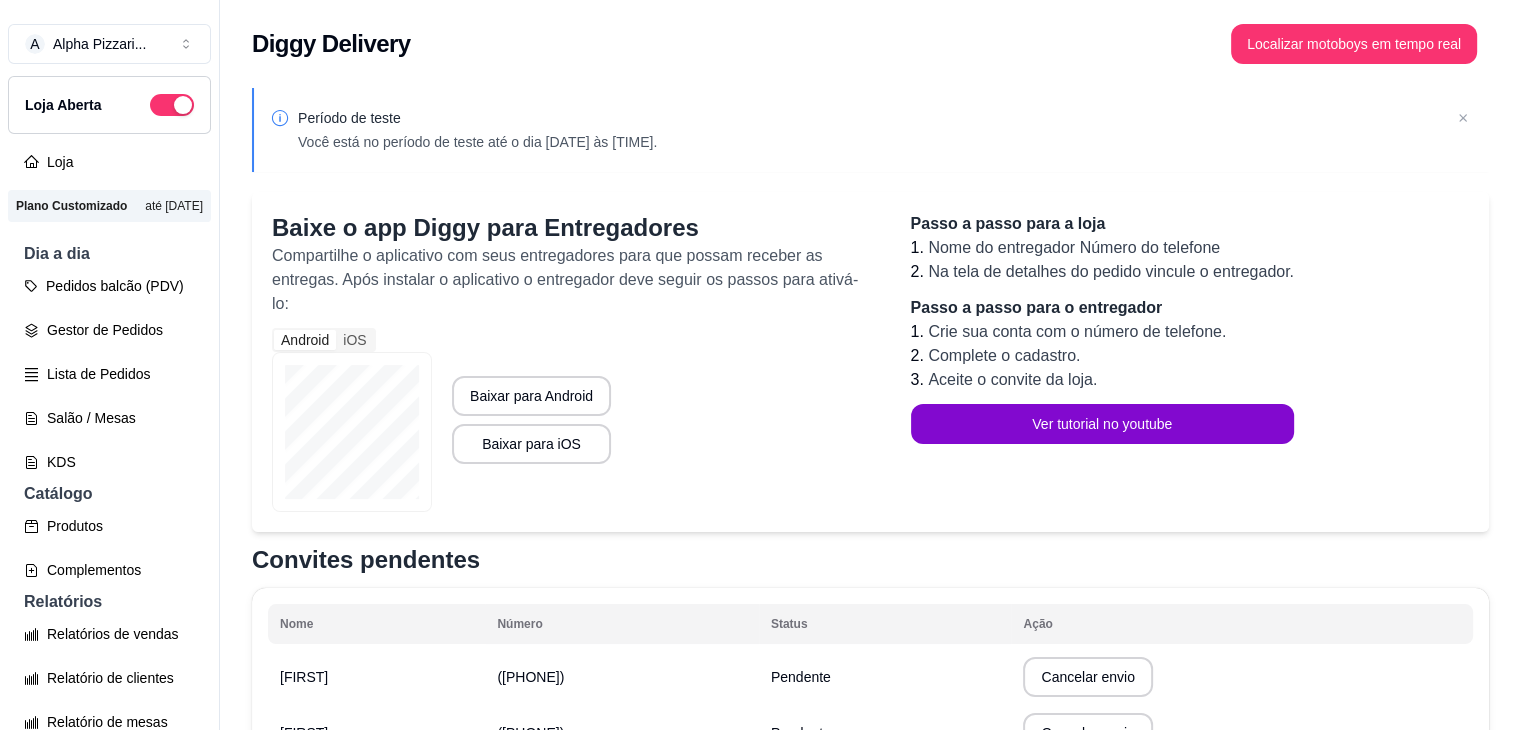 scroll, scrollTop: 476, scrollLeft: 0, axis: vertical 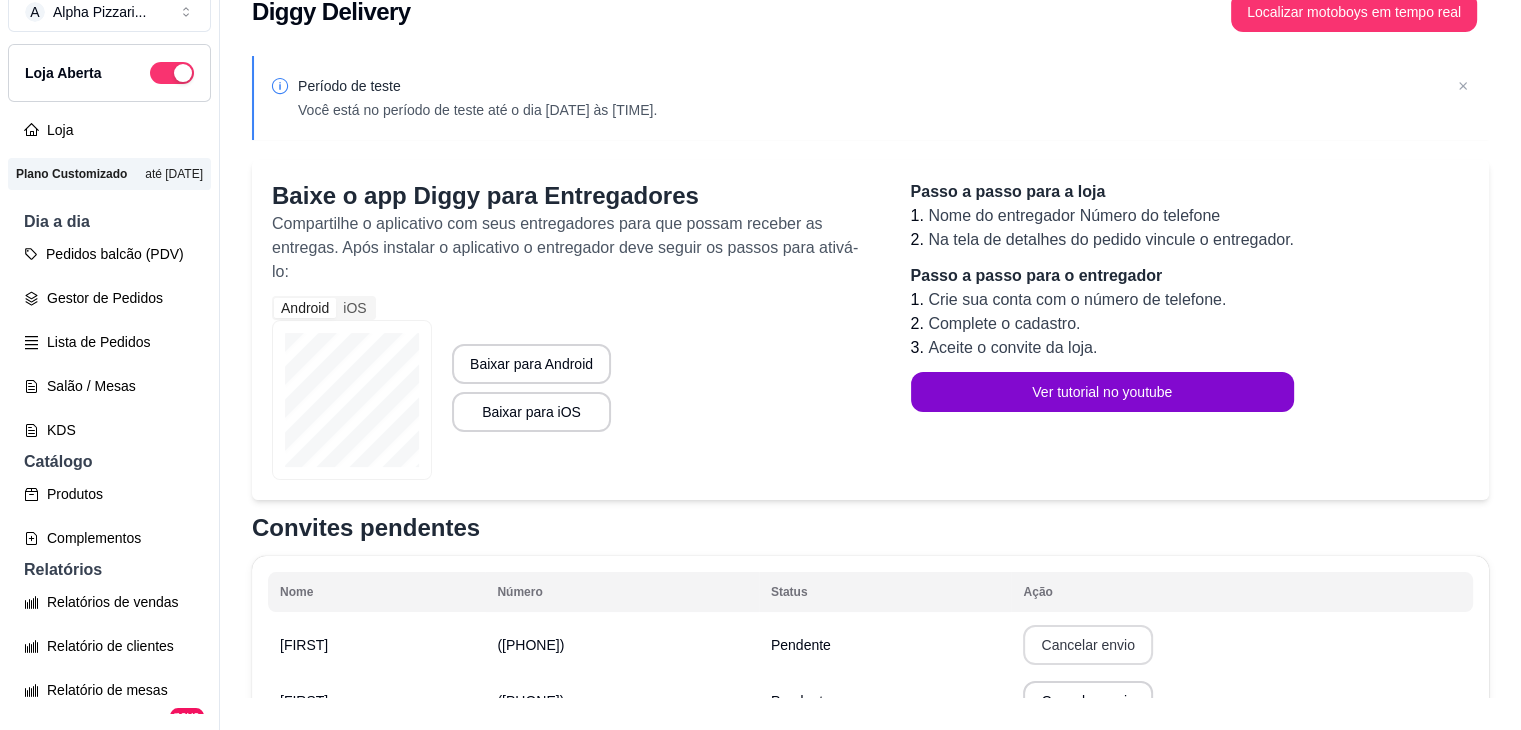 click on "Cancelar envio" at bounding box center (1087, 645) 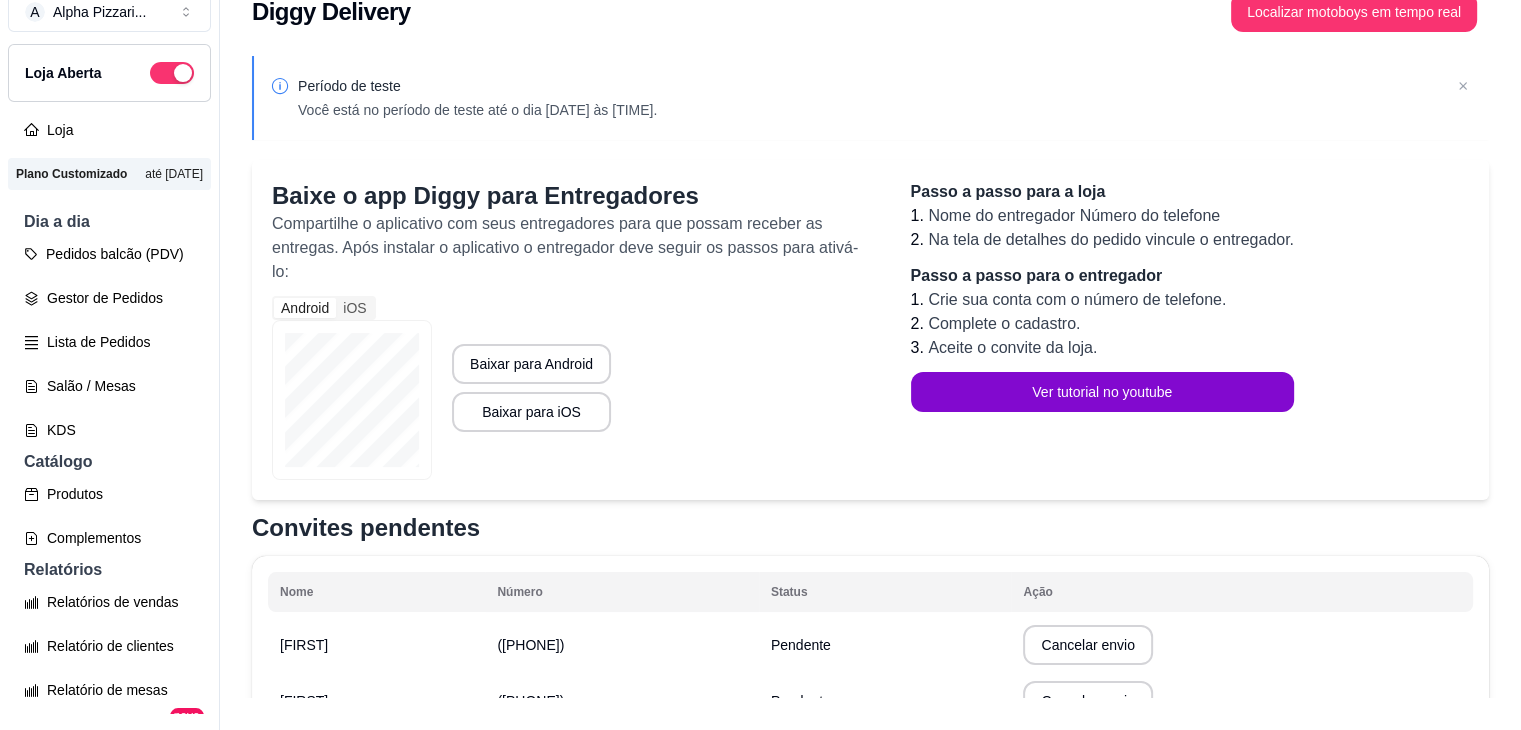 scroll, scrollTop: 476, scrollLeft: 0, axis: vertical 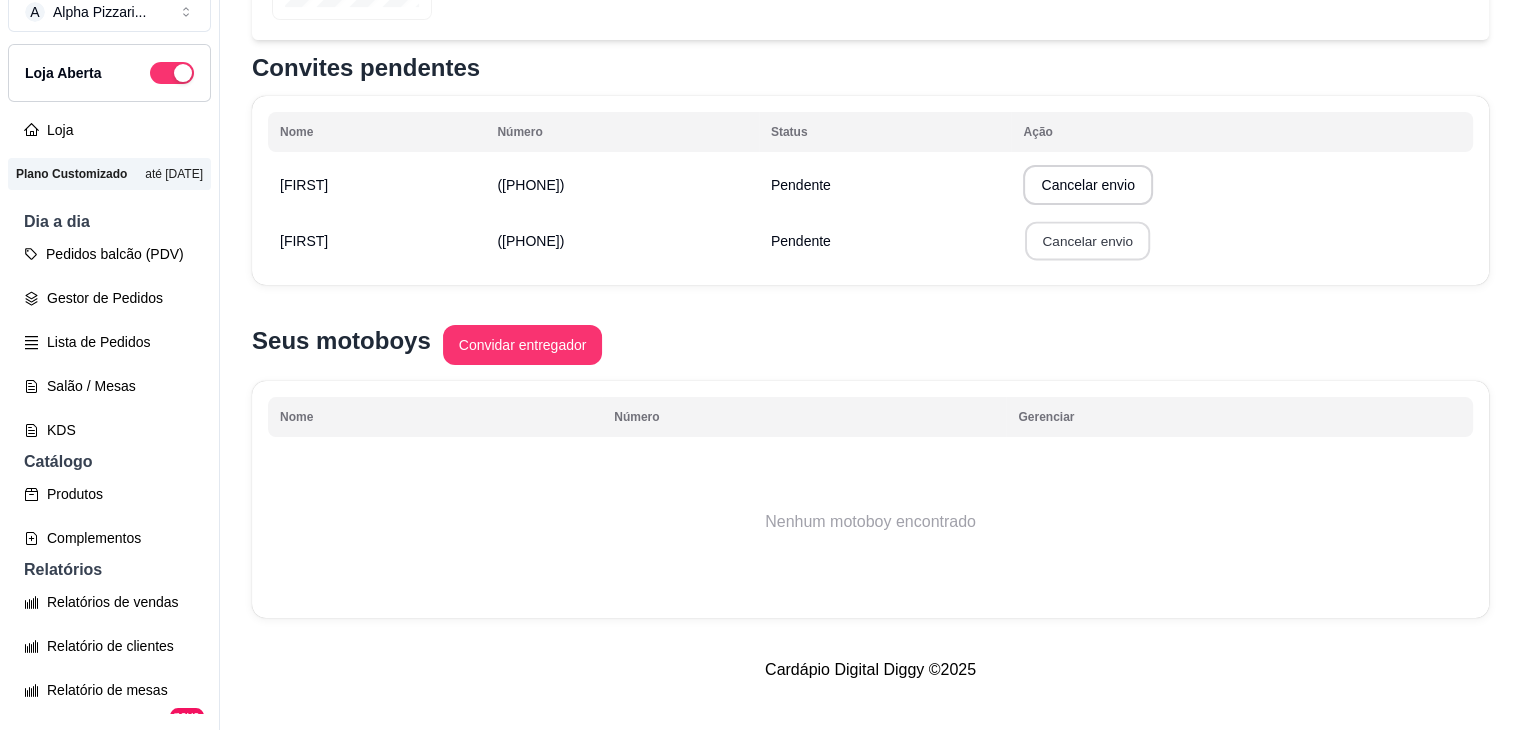 click on "Cancelar envio" at bounding box center (1088, 241) 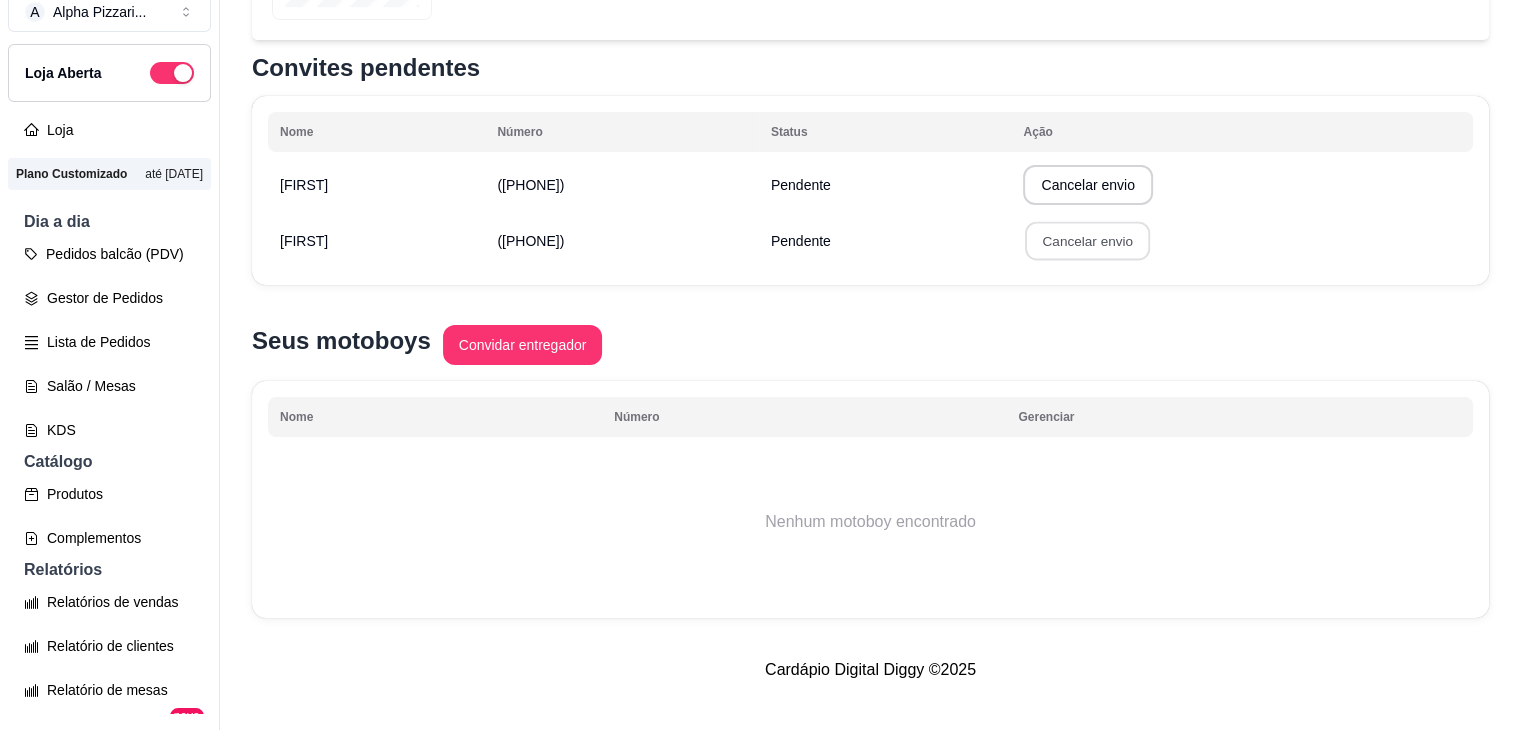 click on "Confirmar" at bounding box center [1124, 370] 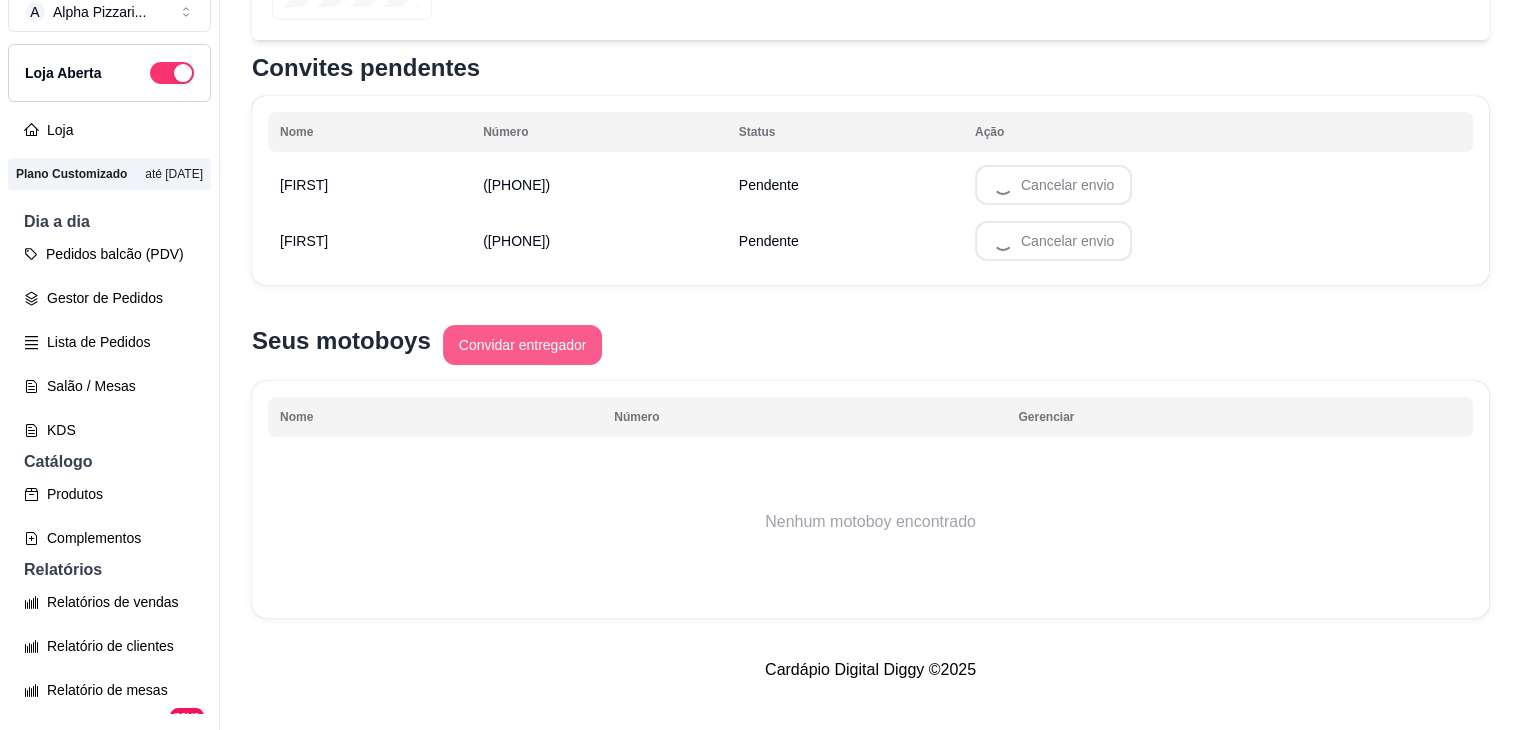 scroll, scrollTop: 420, scrollLeft: 0, axis: vertical 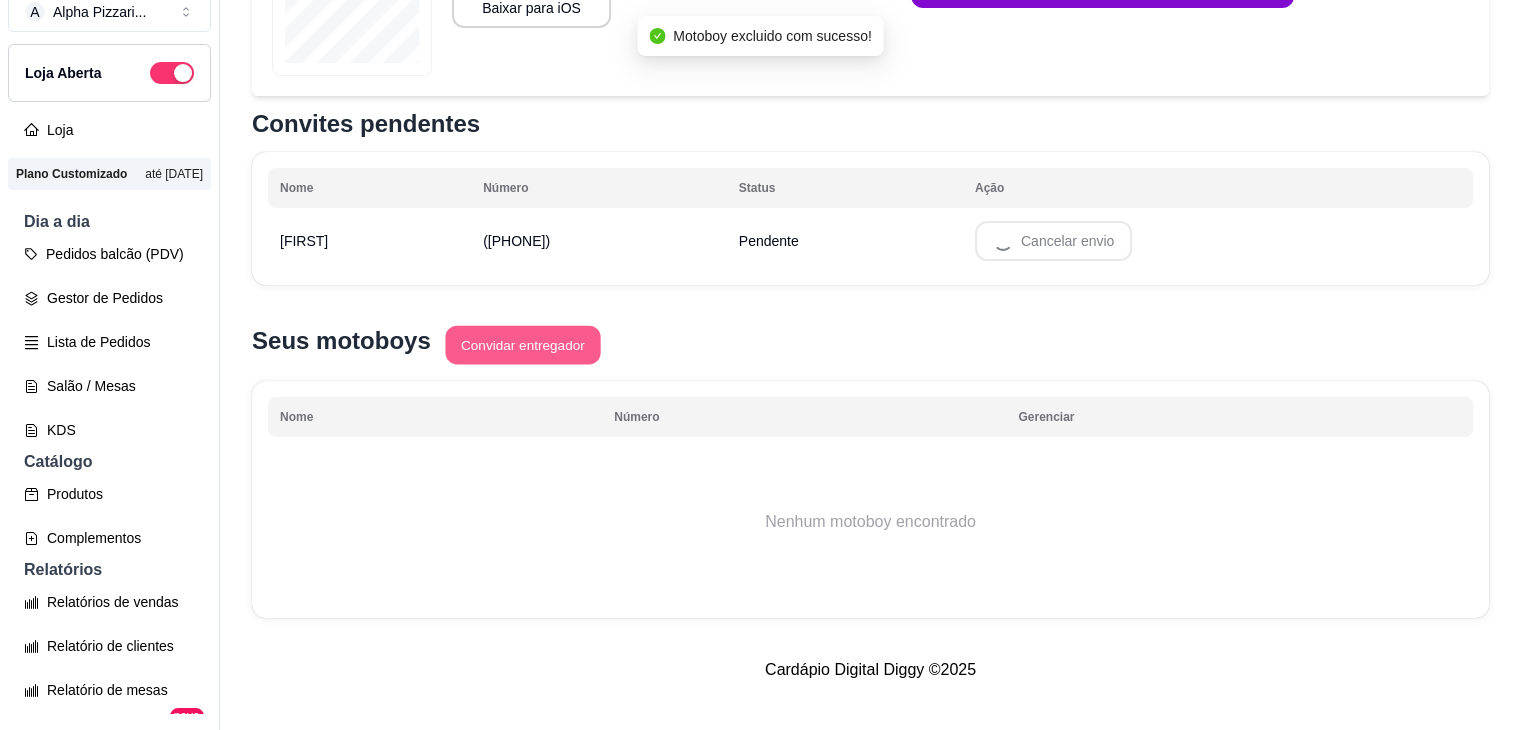 click on "Convidar entregador" at bounding box center [522, 345] 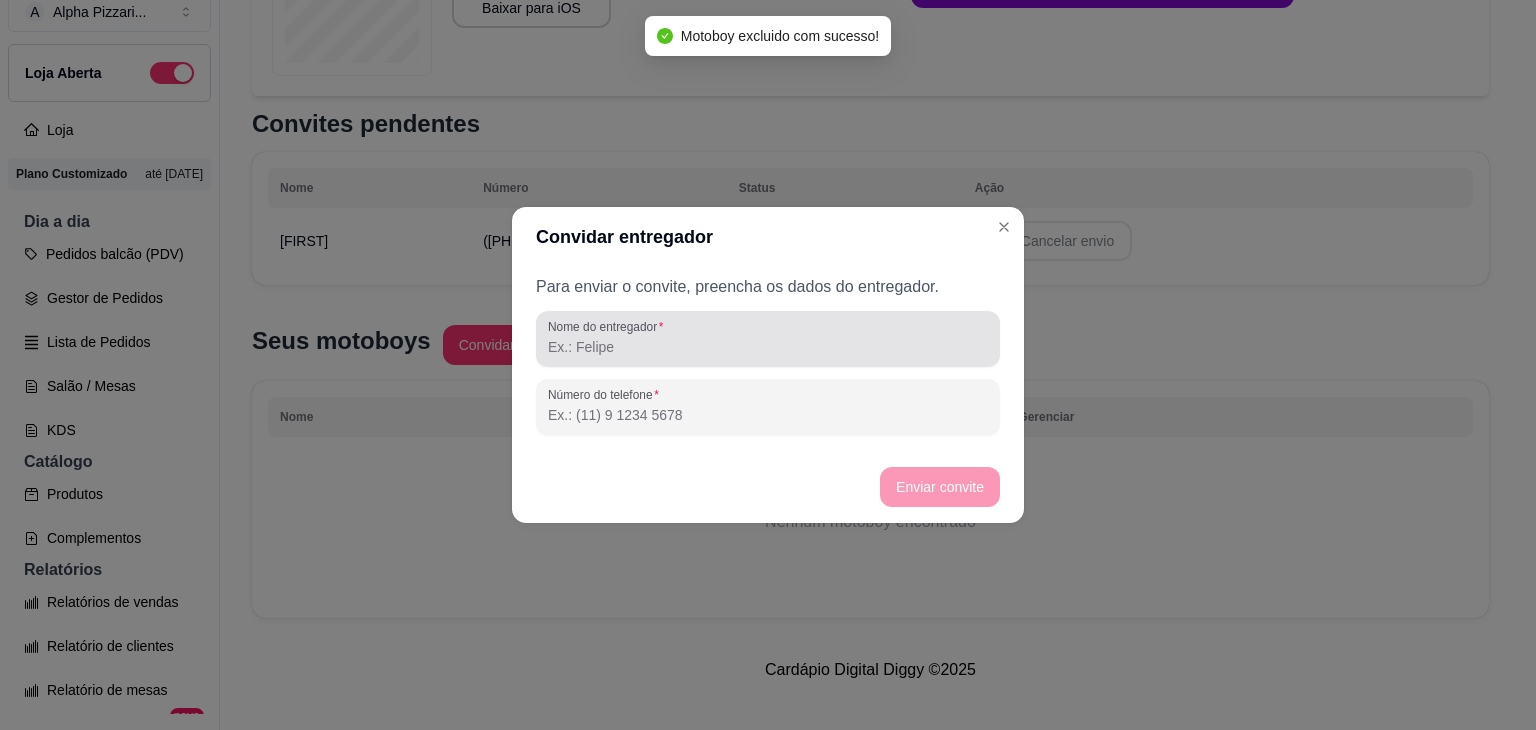 click on "Nome do entregador" at bounding box center [768, 347] 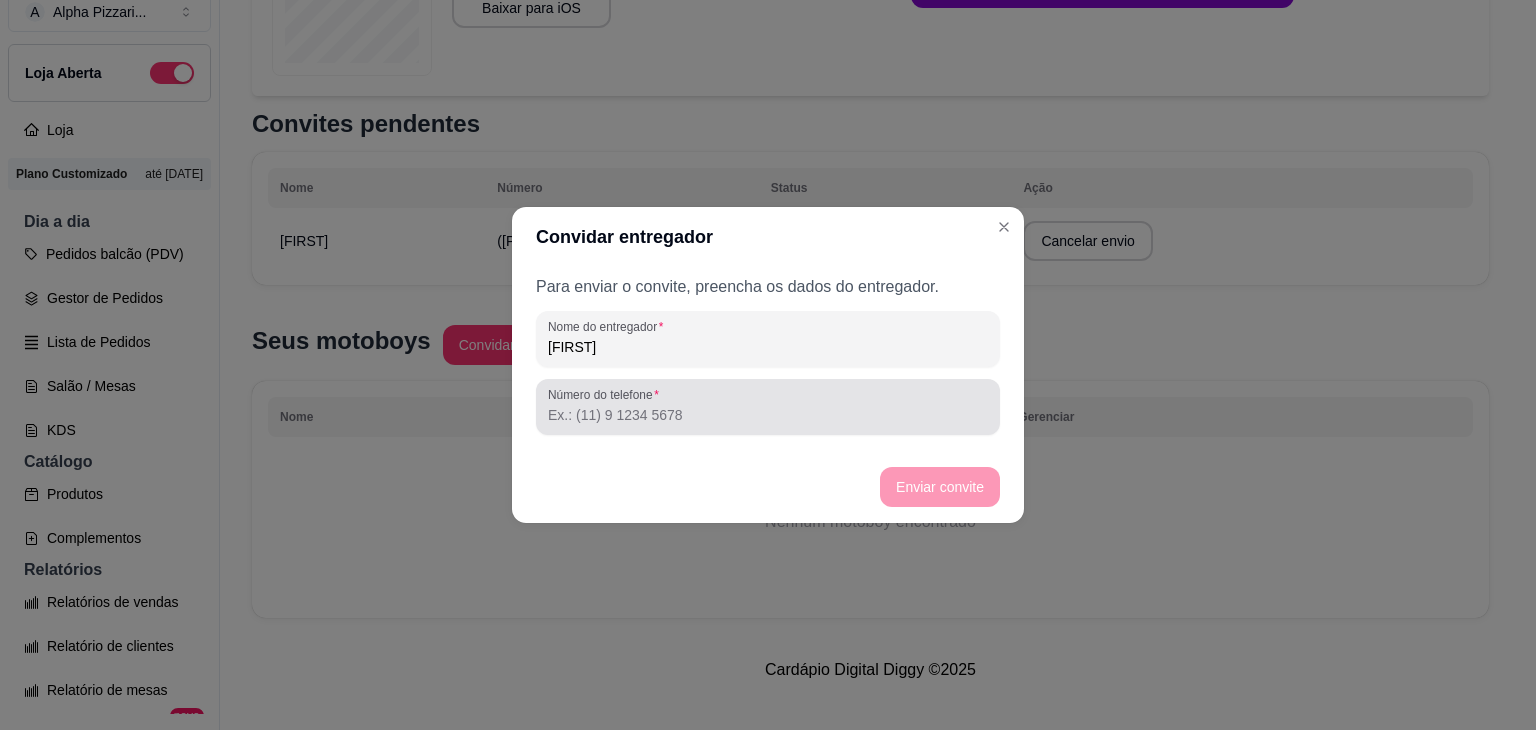 type on "[FIRST]" 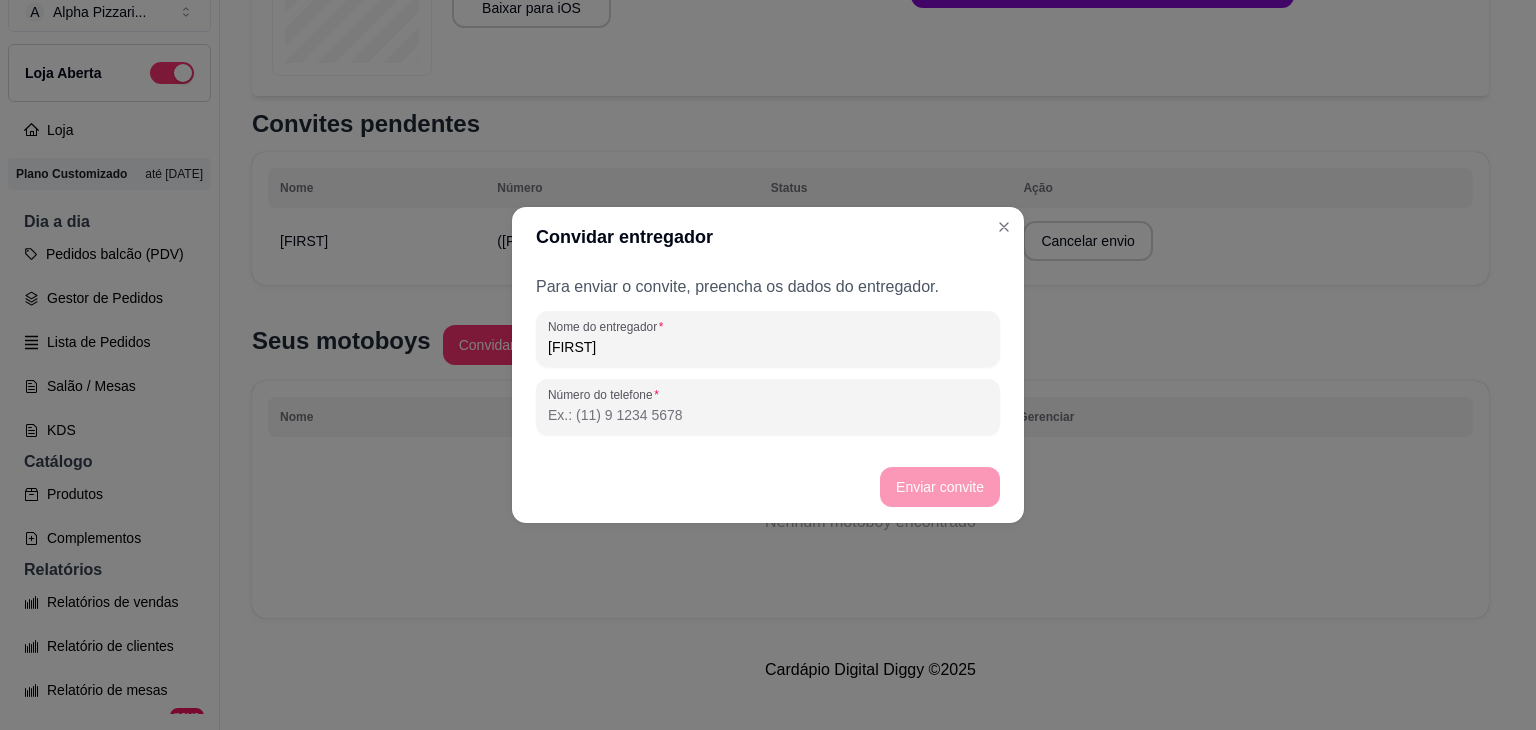 click on "Número do telefone" at bounding box center (768, 415) 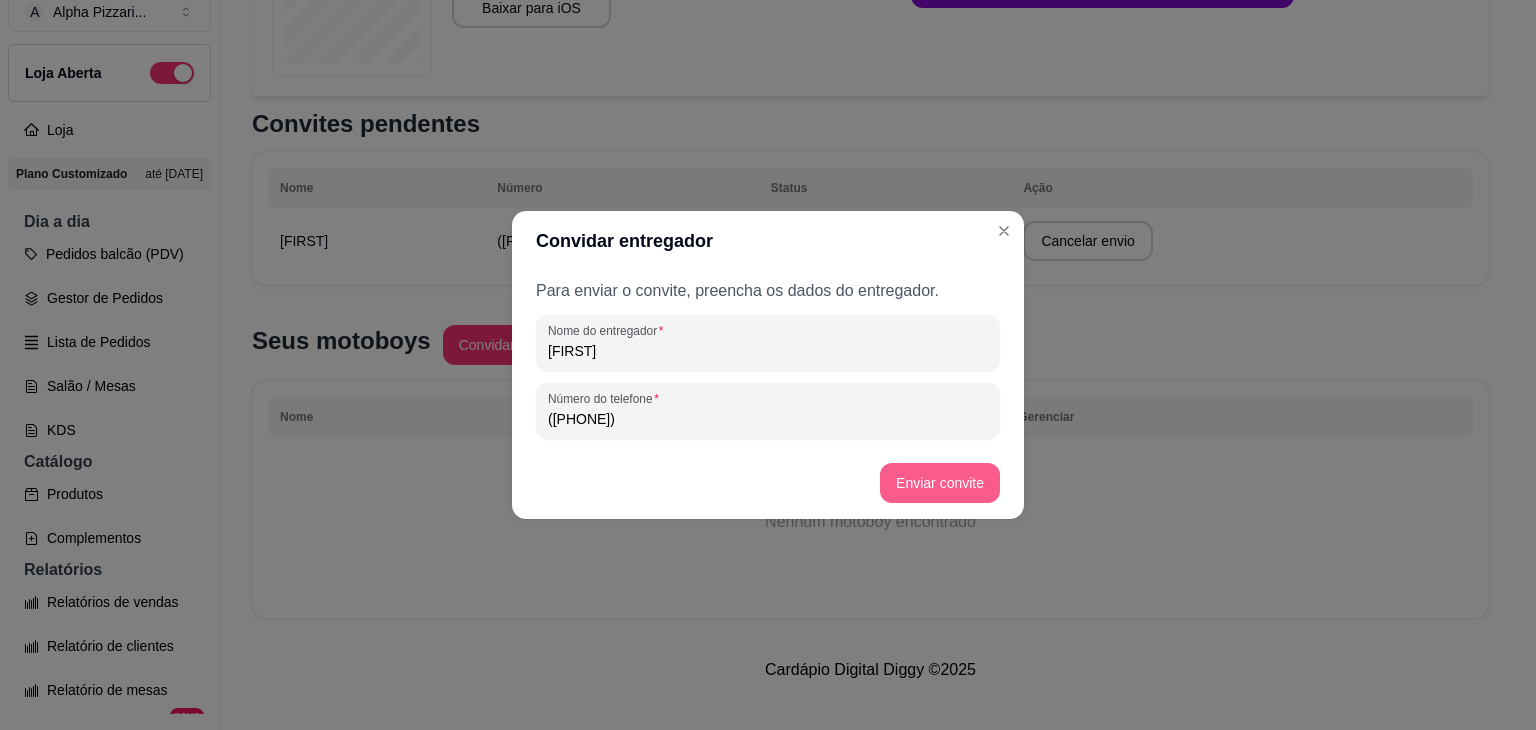 type on "([PHONE])" 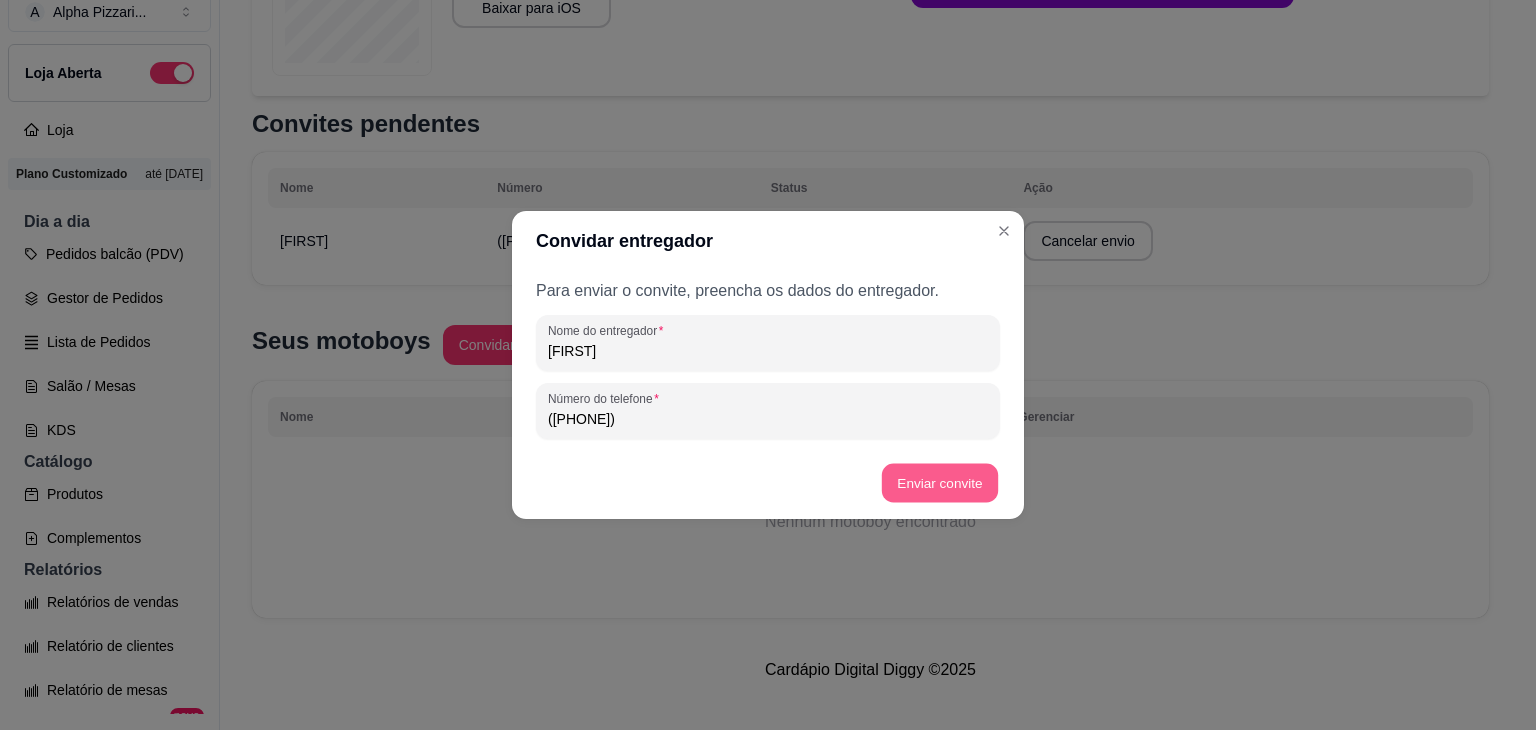 click on "Enviar convite" at bounding box center (940, 483) 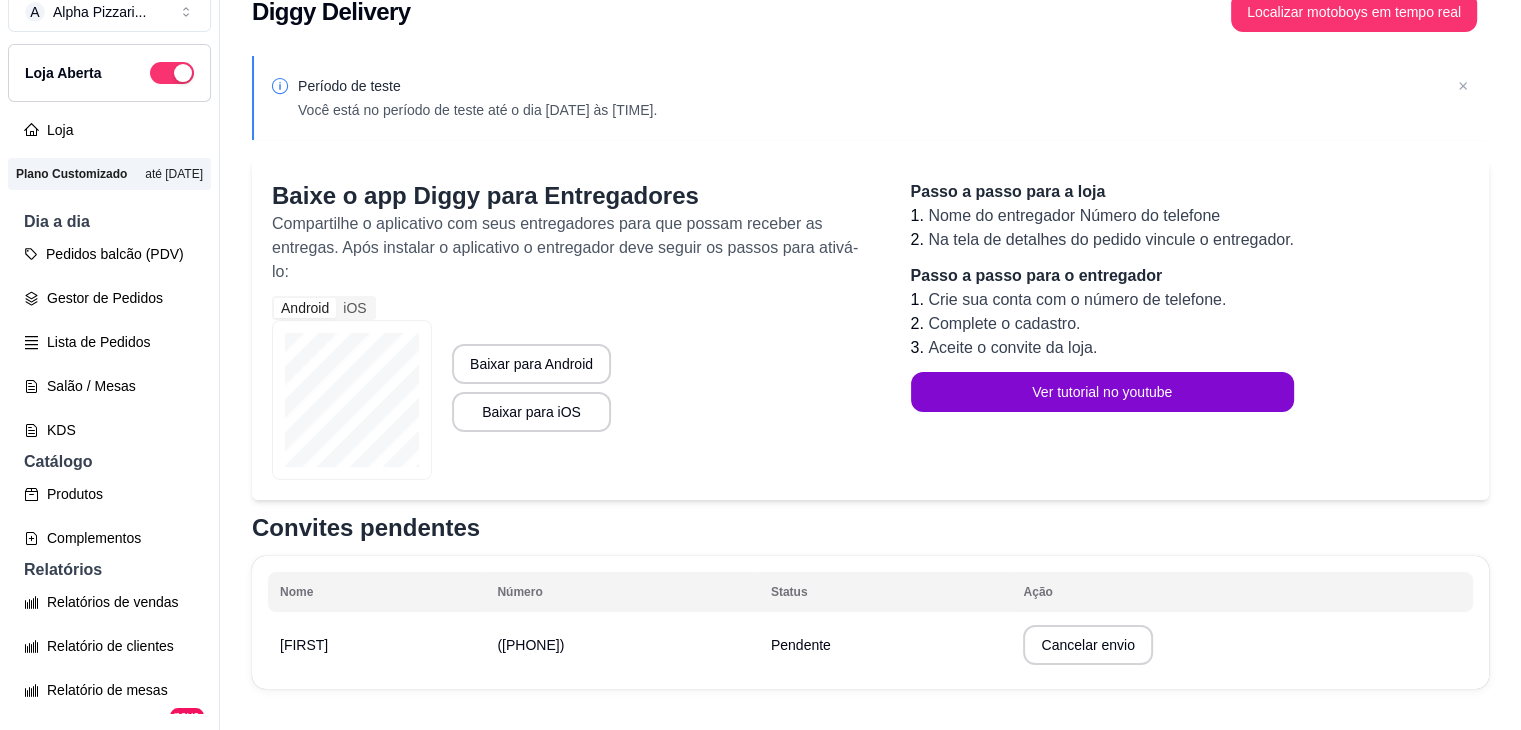 scroll, scrollTop: 420, scrollLeft: 0, axis: vertical 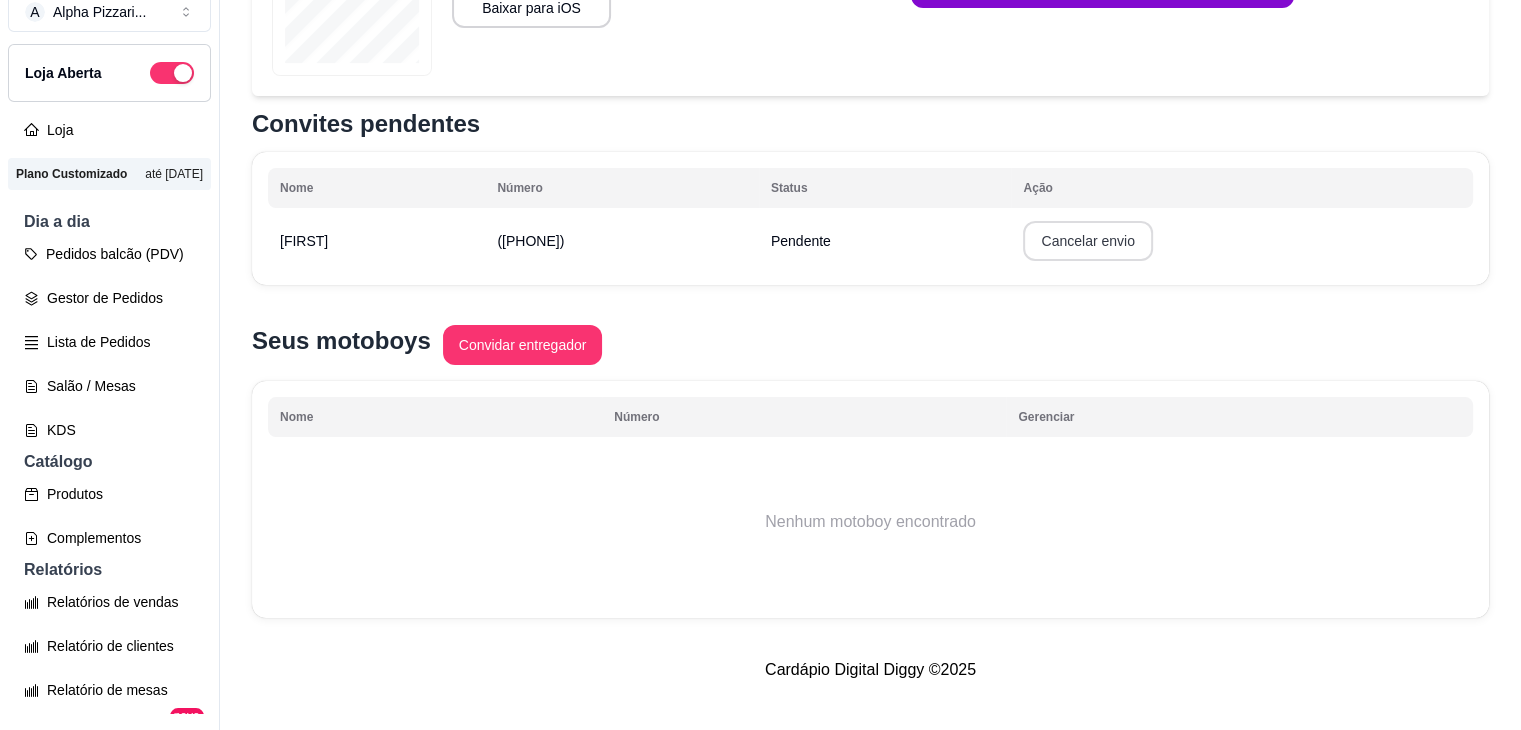 click on "Cancelar envio" at bounding box center [1087, 241] 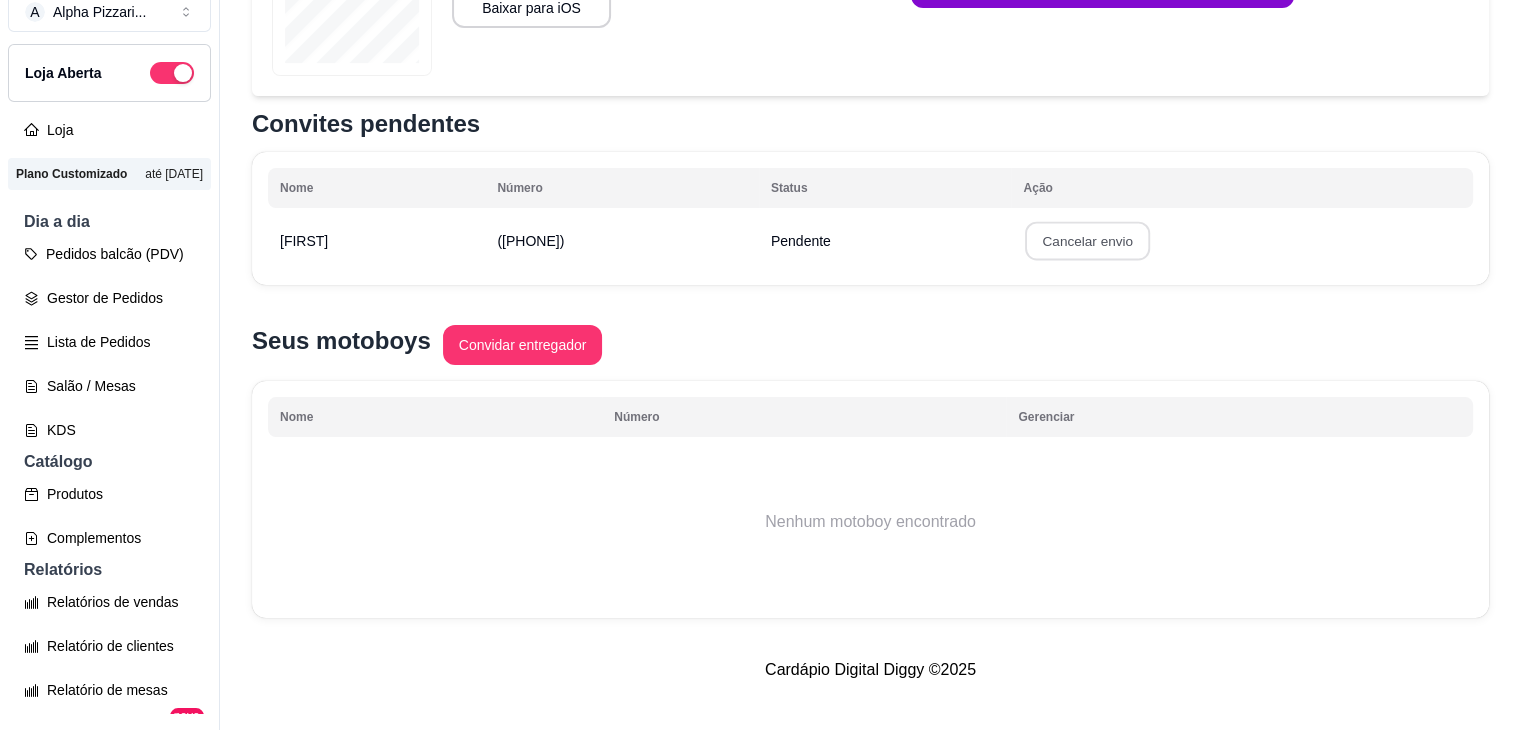 click on "Confirmar" at bounding box center (1116, 370) 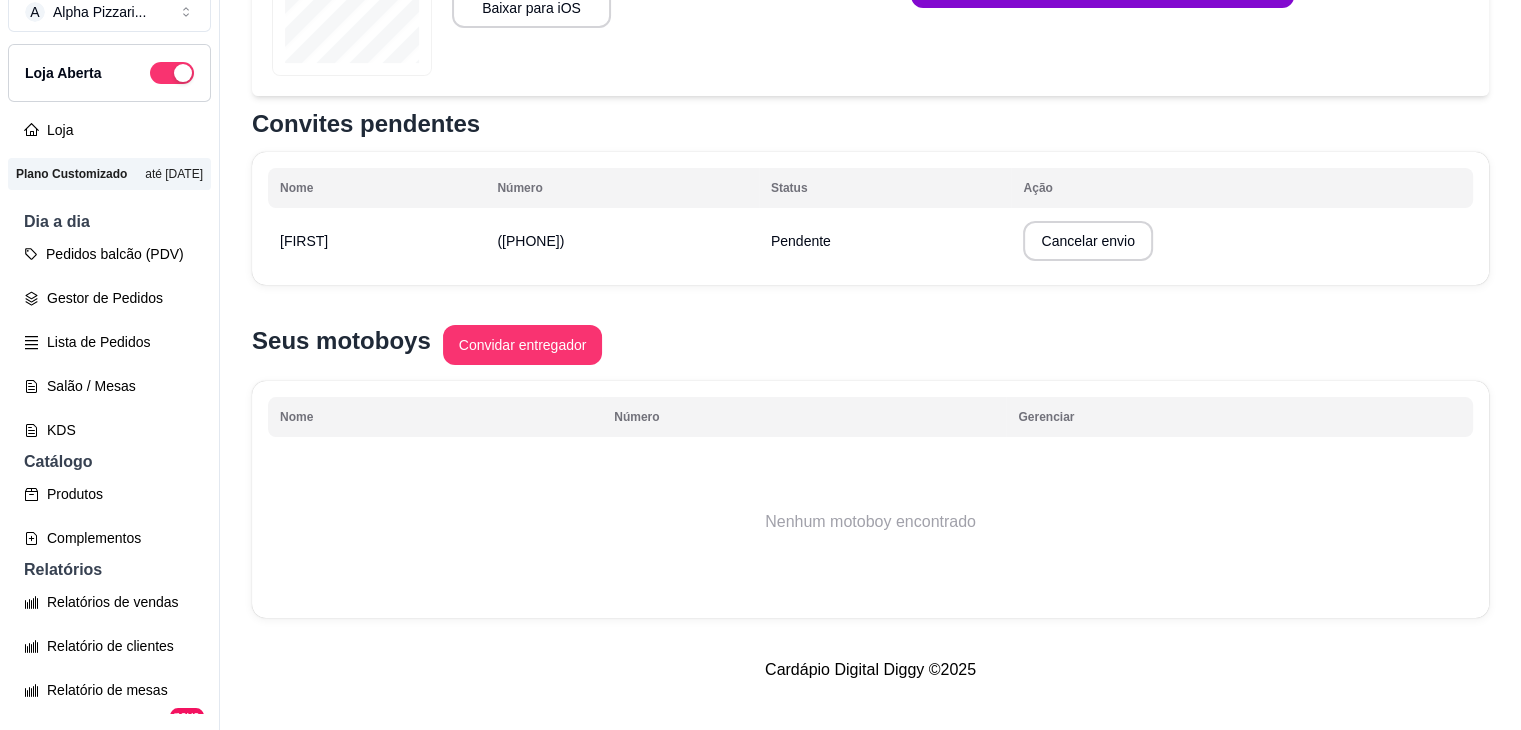 scroll, scrollTop: 0, scrollLeft: 0, axis: both 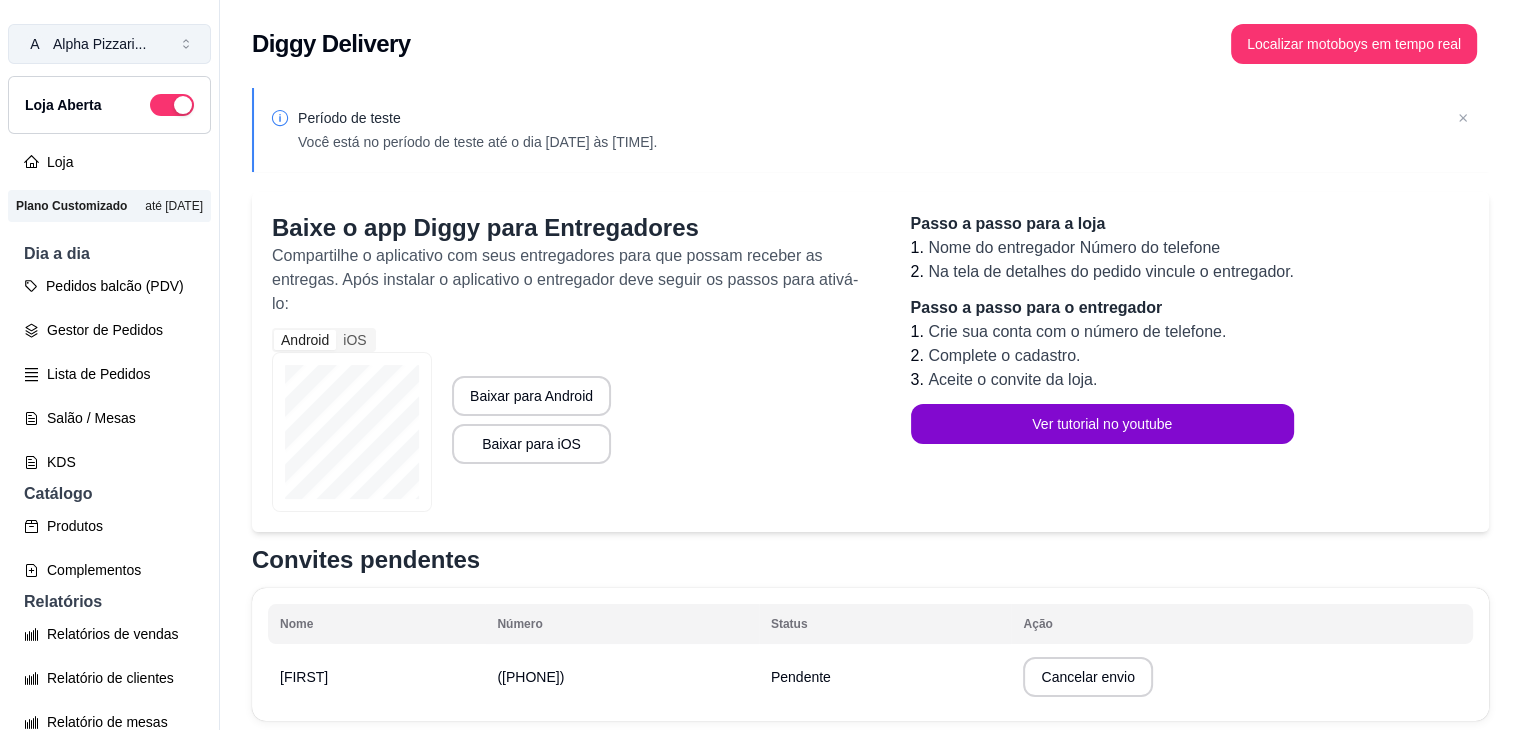 click on "Alpha Pizzari ..." at bounding box center [99, 44] 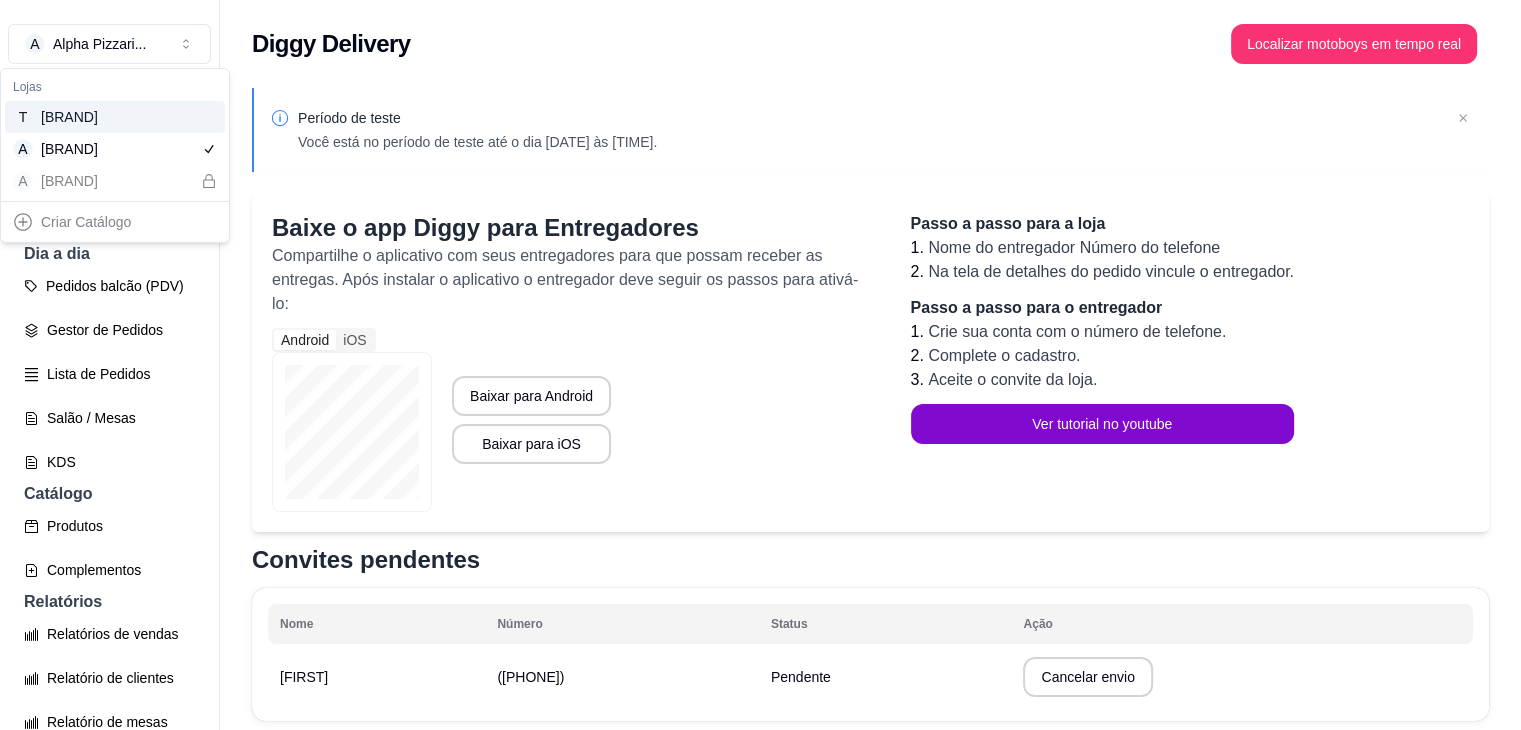 click on "[BRAND_NAME]" at bounding box center (86, 117) 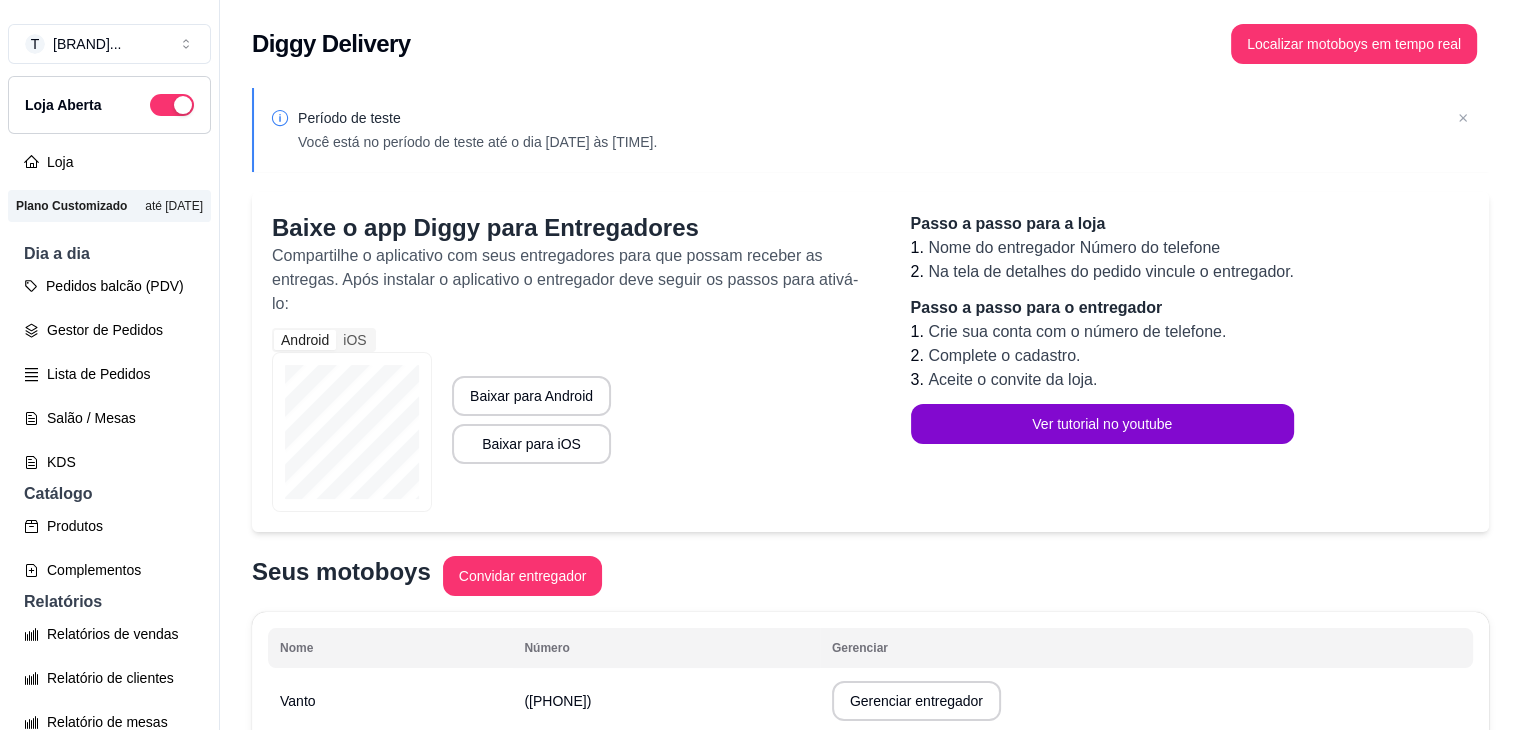 scroll, scrollTop: 223, scrollLeft: 0, axis: vertical 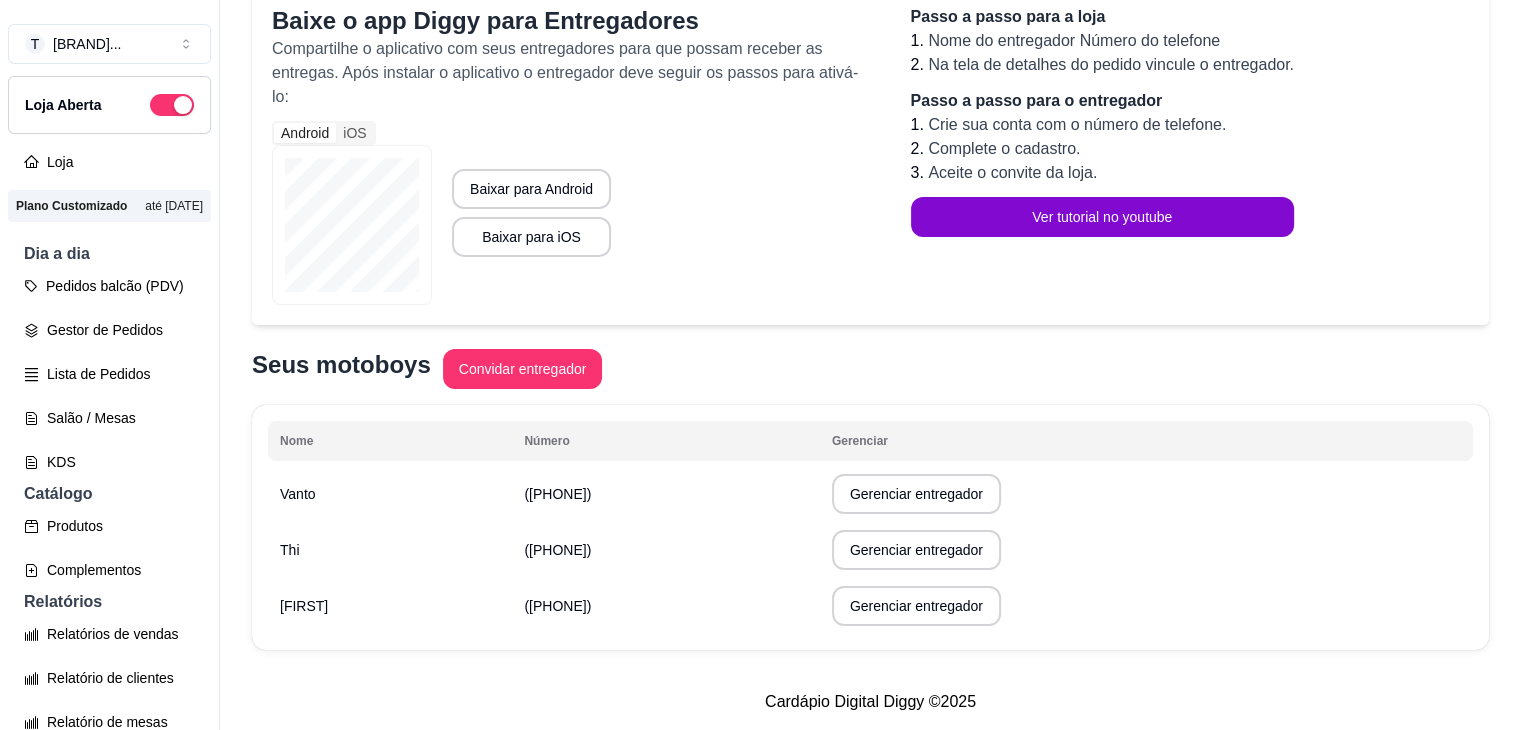 click on "[FIRST]" at bounding box center [390, 606] 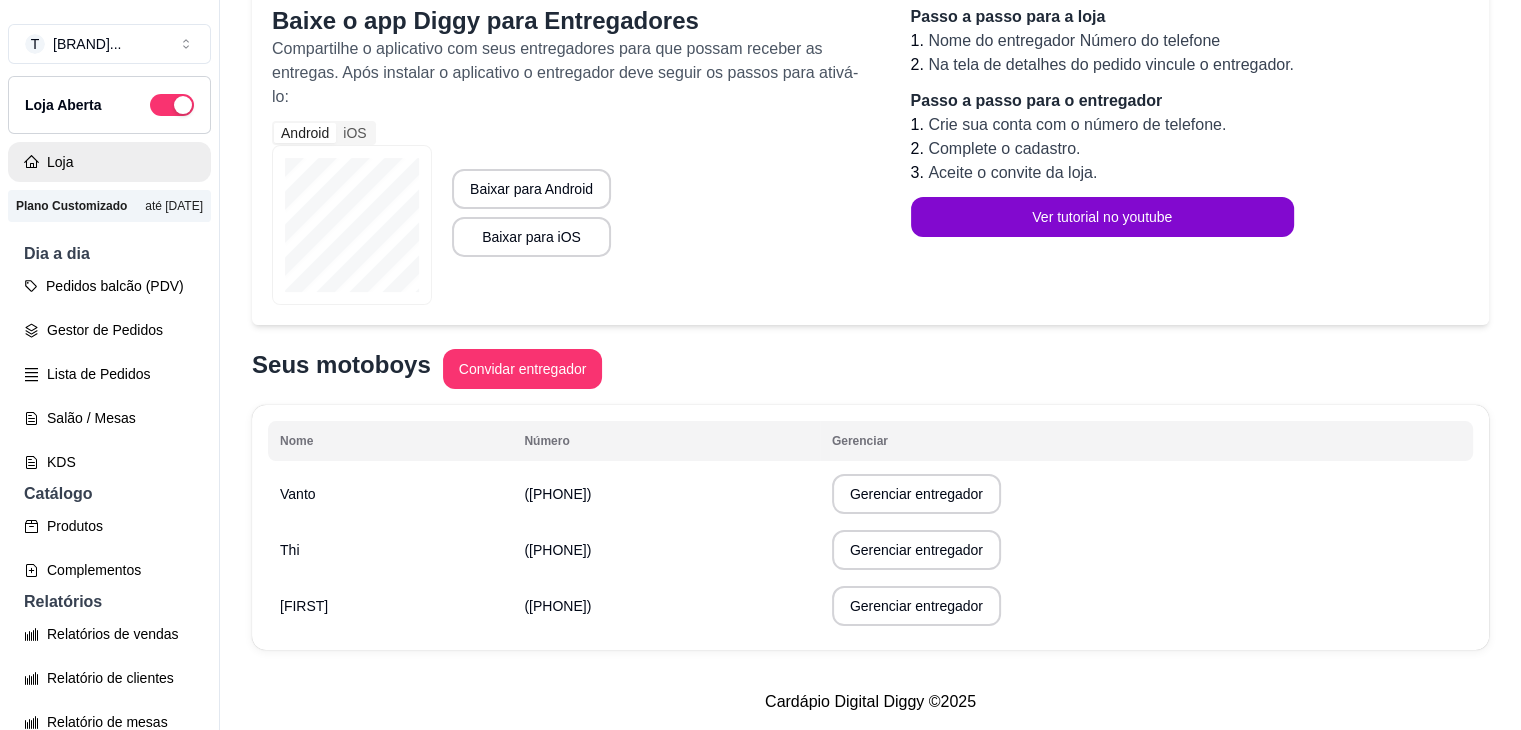 click on "Loja" at bounding box center [109, 162] 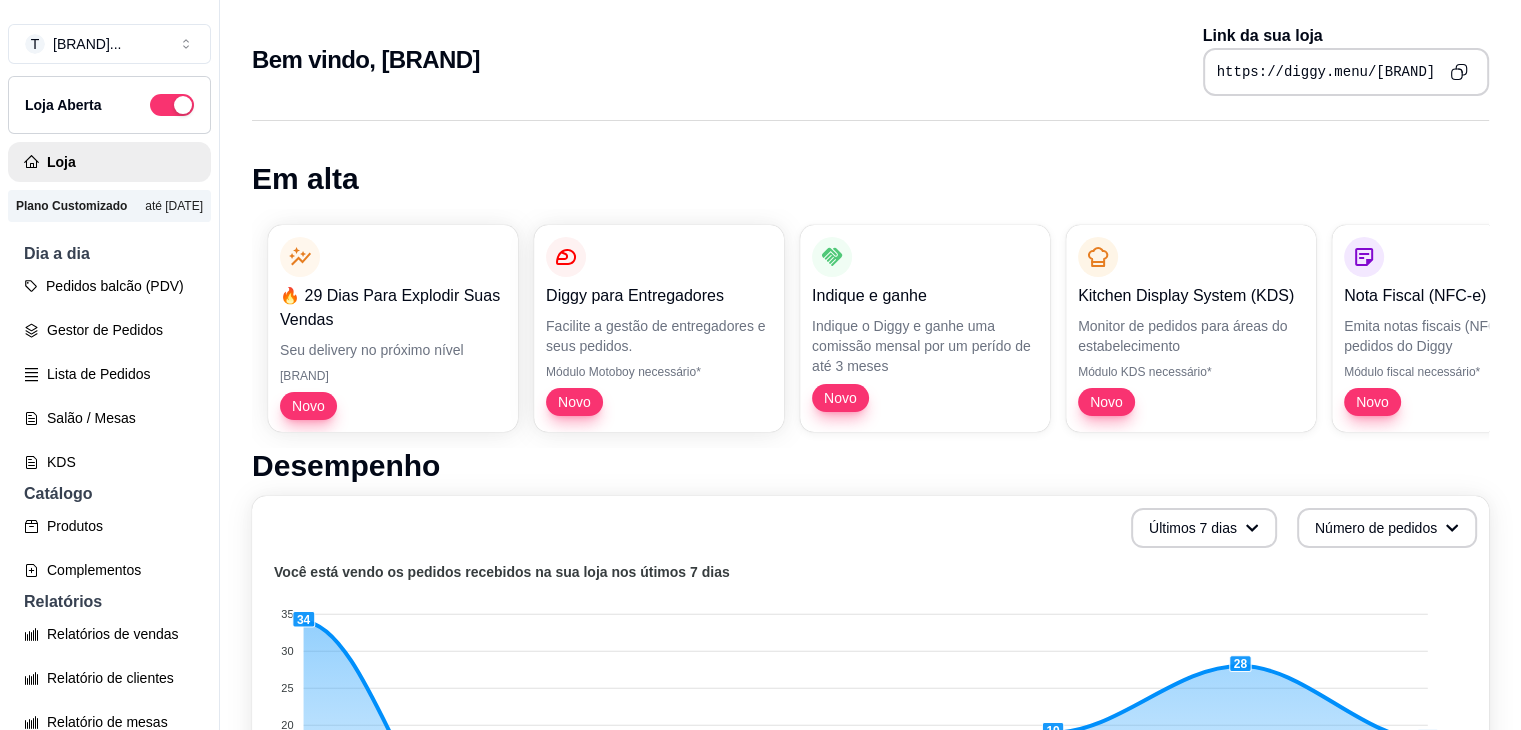 scroll, scrollTop: 566, scrollLeft: 0, axis: vertical 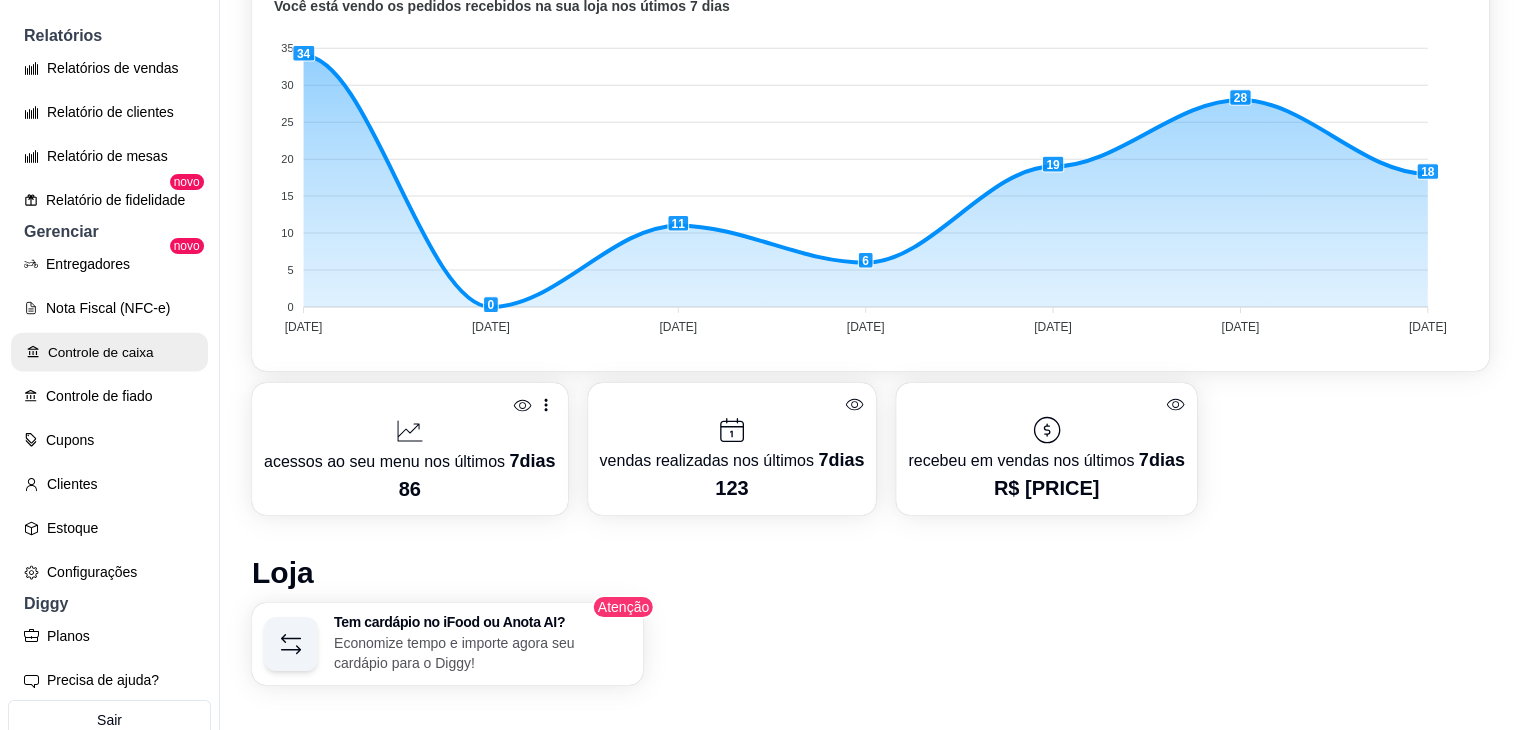 click on "Controle de caixa" at bounding box center (109, 352) 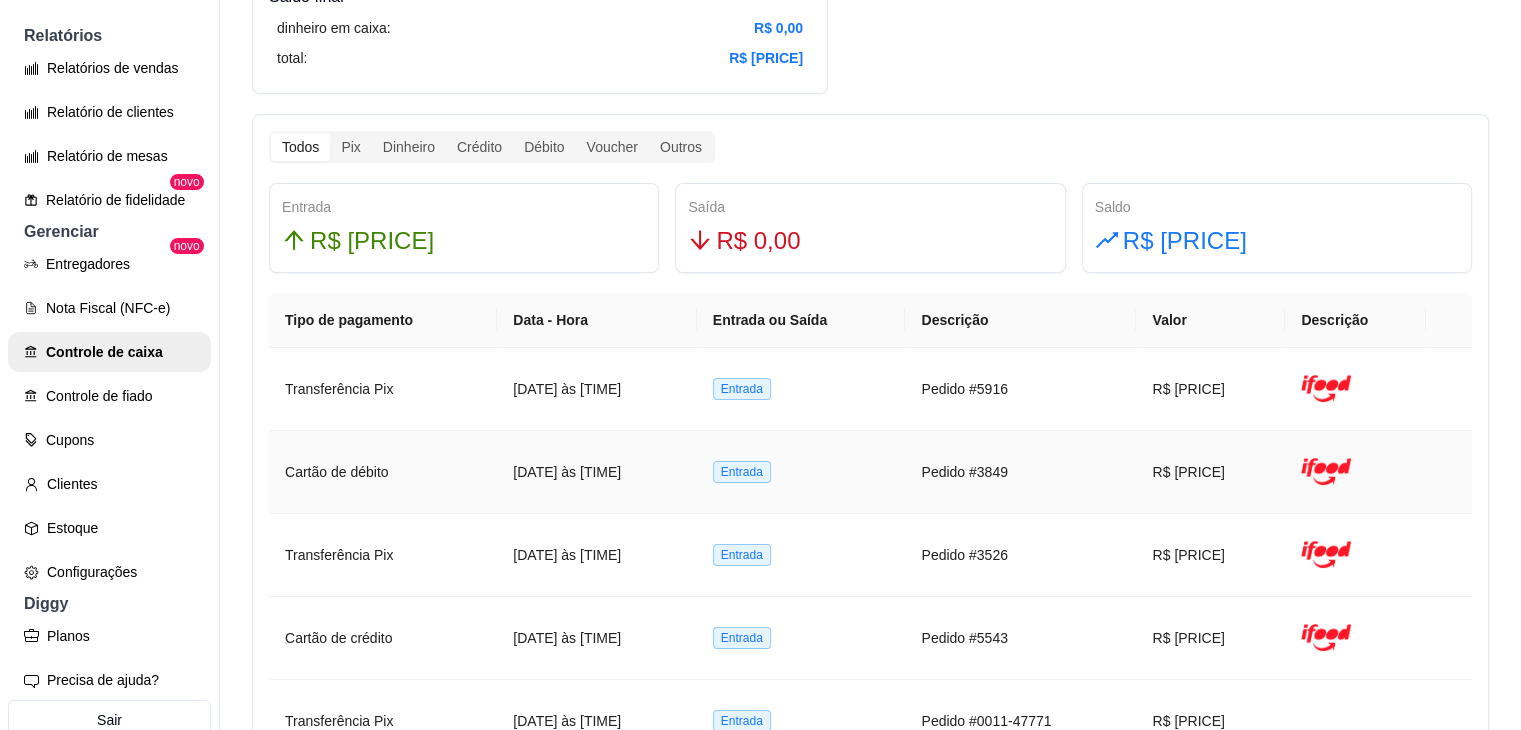 scroll, scrollTop: 1700, scrollLeft: 0, axis: vertical 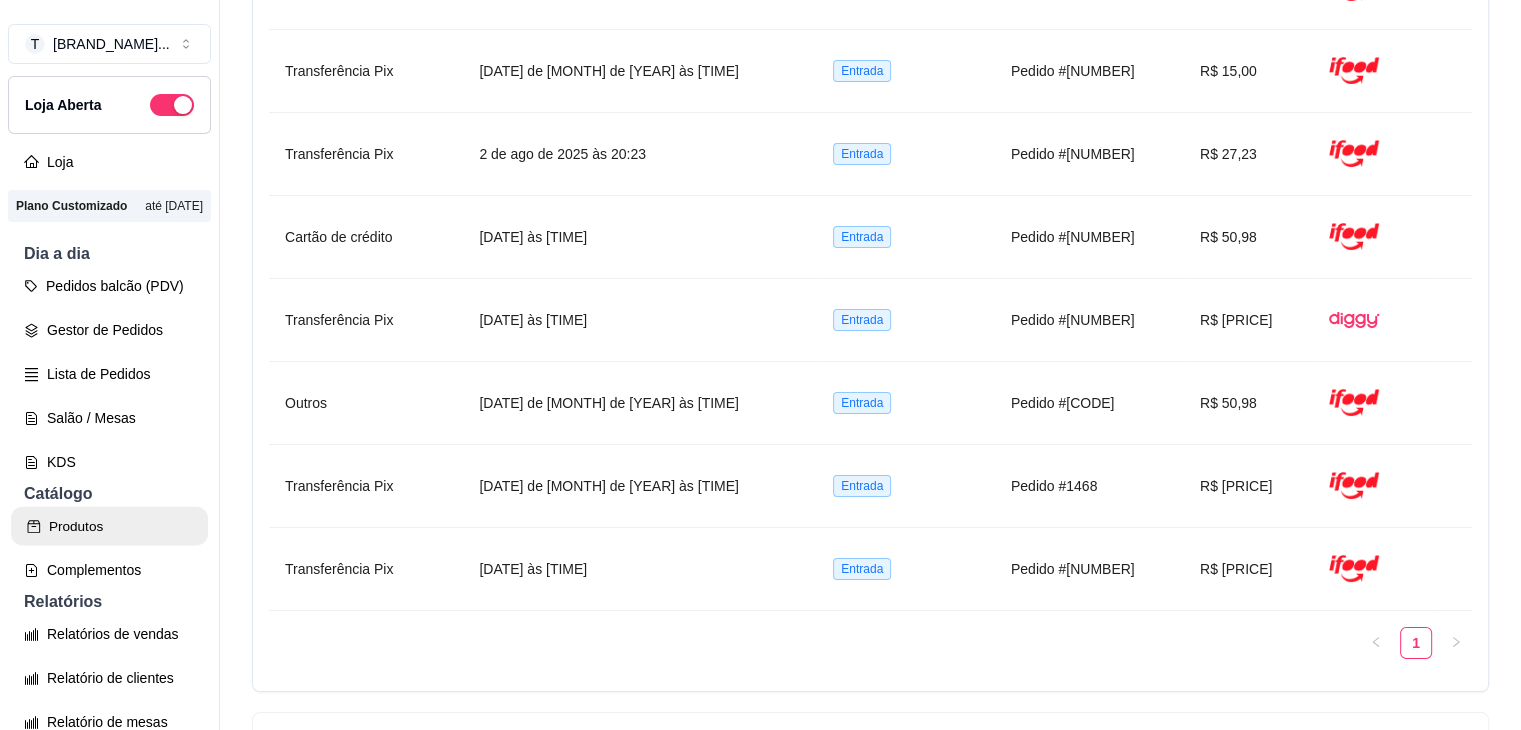 click on "Produtos" at bounding box center [109, 526] 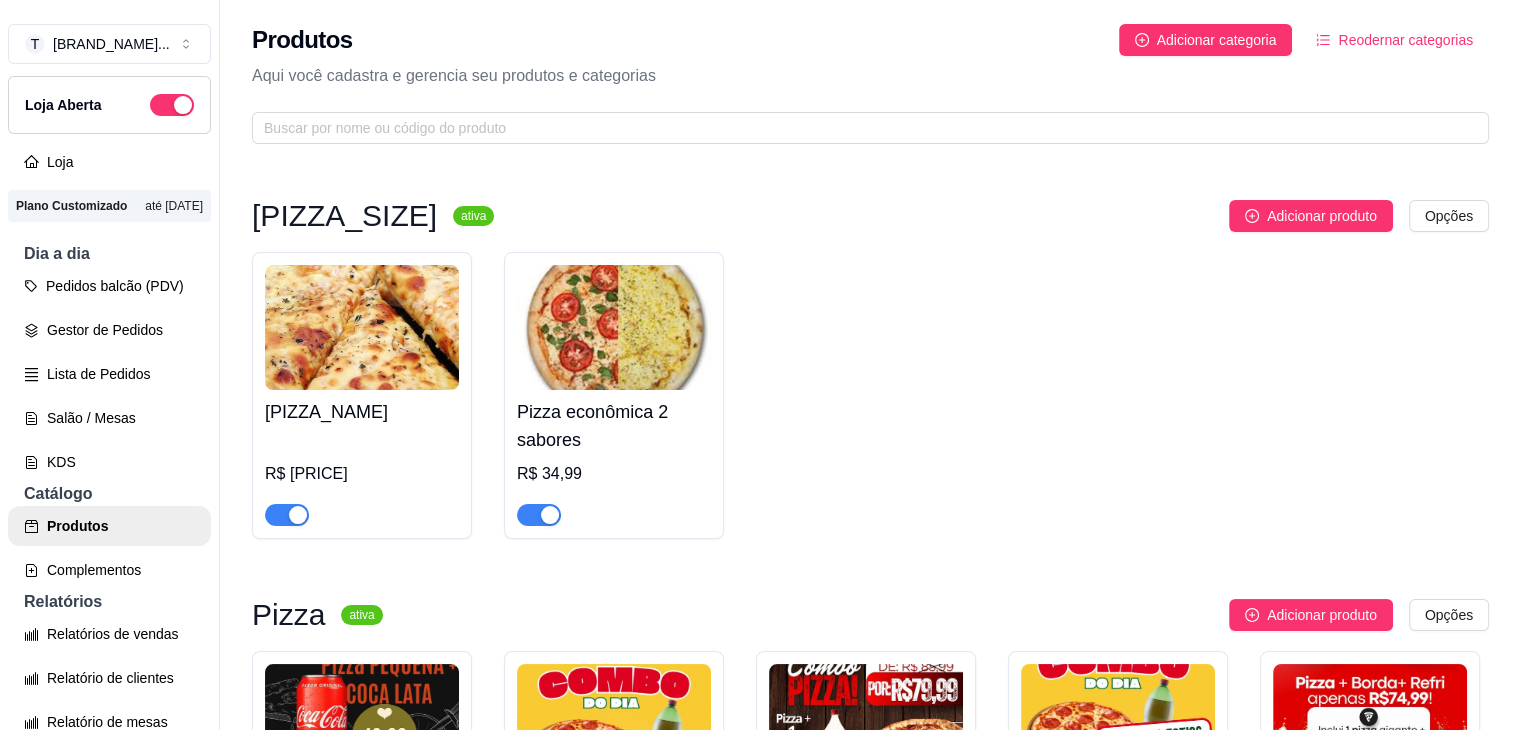 scroll, scrollTop: 566, scrollLeft: 0, axis: vertical 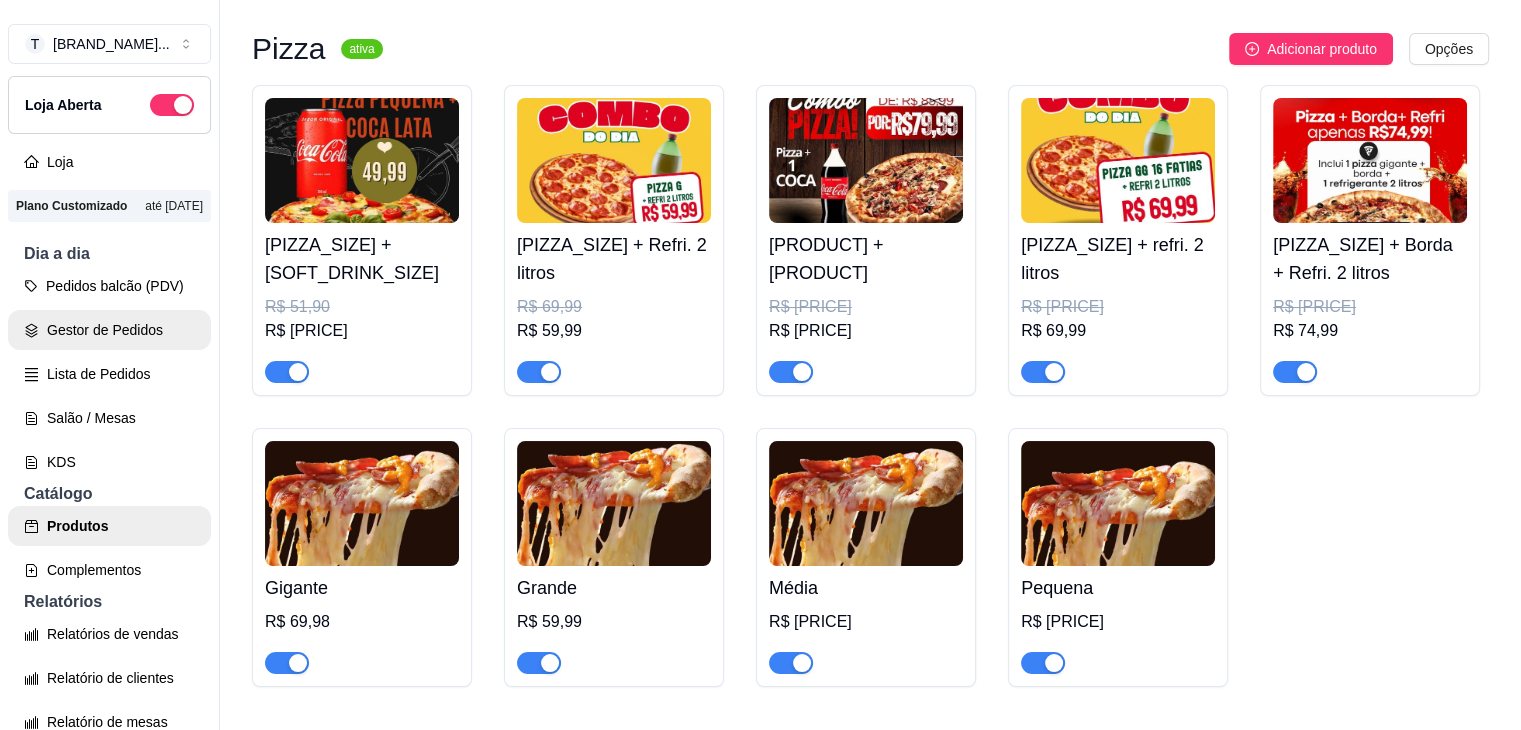 click on "Gestor de Pedidos" at bounding box center (109, 330) 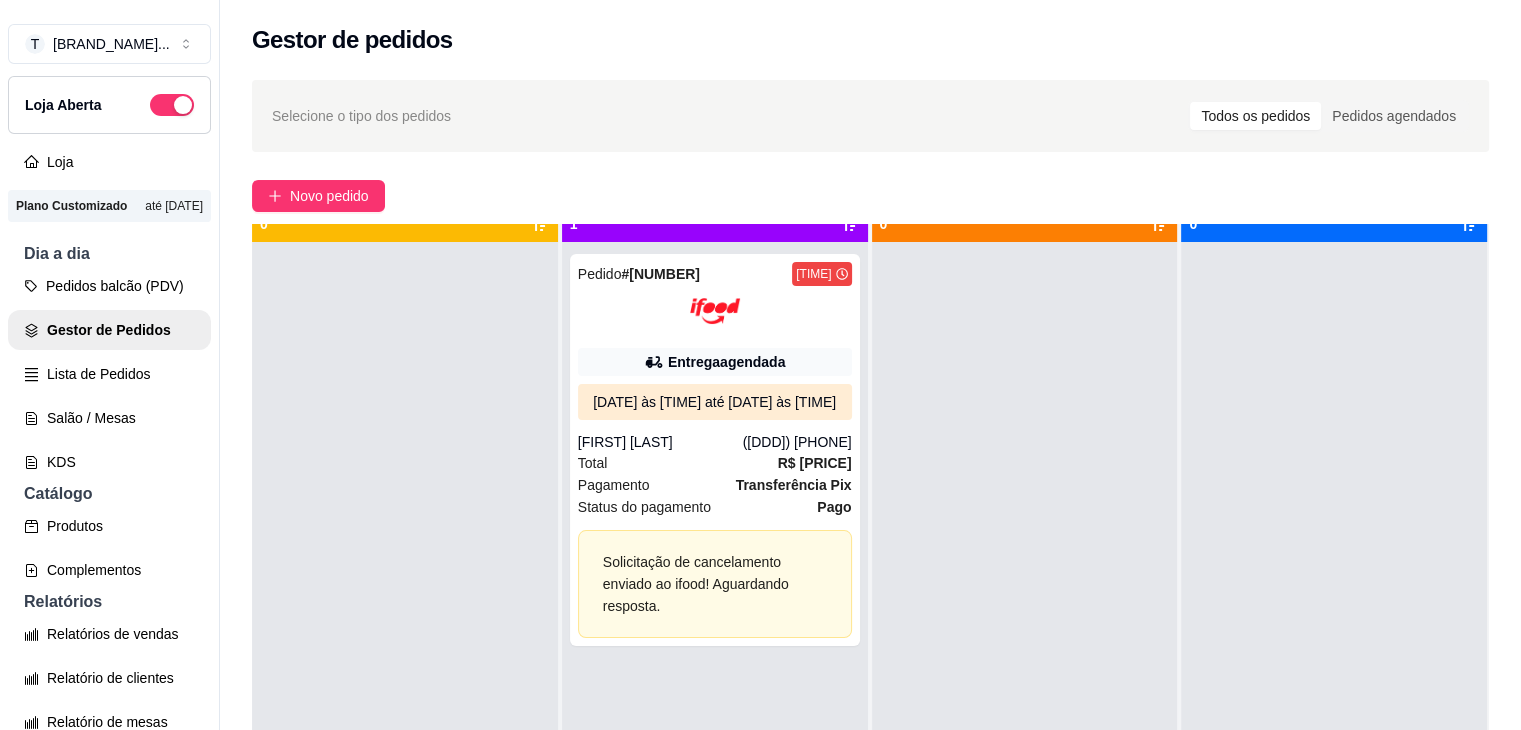 scroll, scrollTop: 56, scrollLeft: 0, axis: vertical 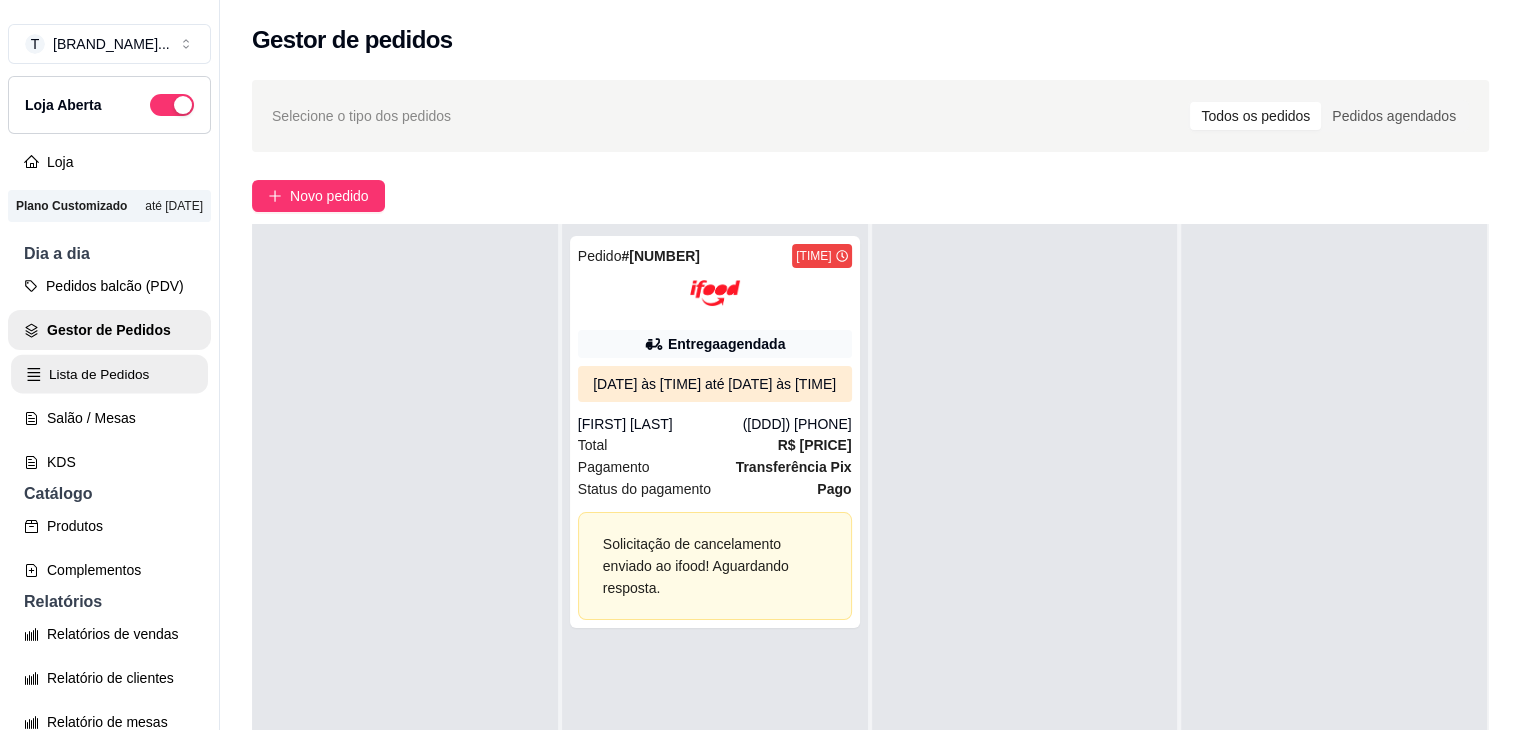 click on "Lista de Pedidos" at bounding box center [109, 374] 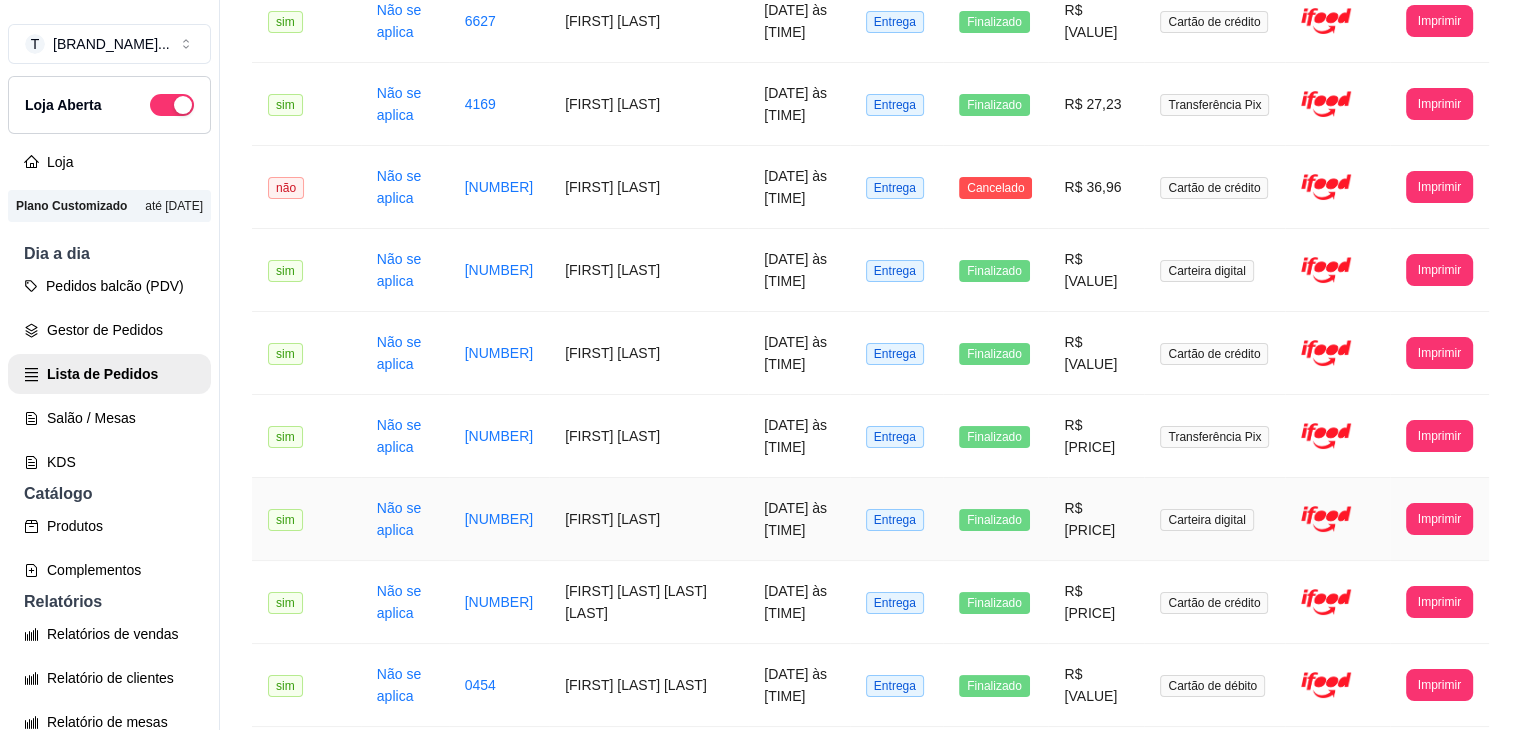 scroll, scrollTop: 0, scrollLeft: 0, axis: both 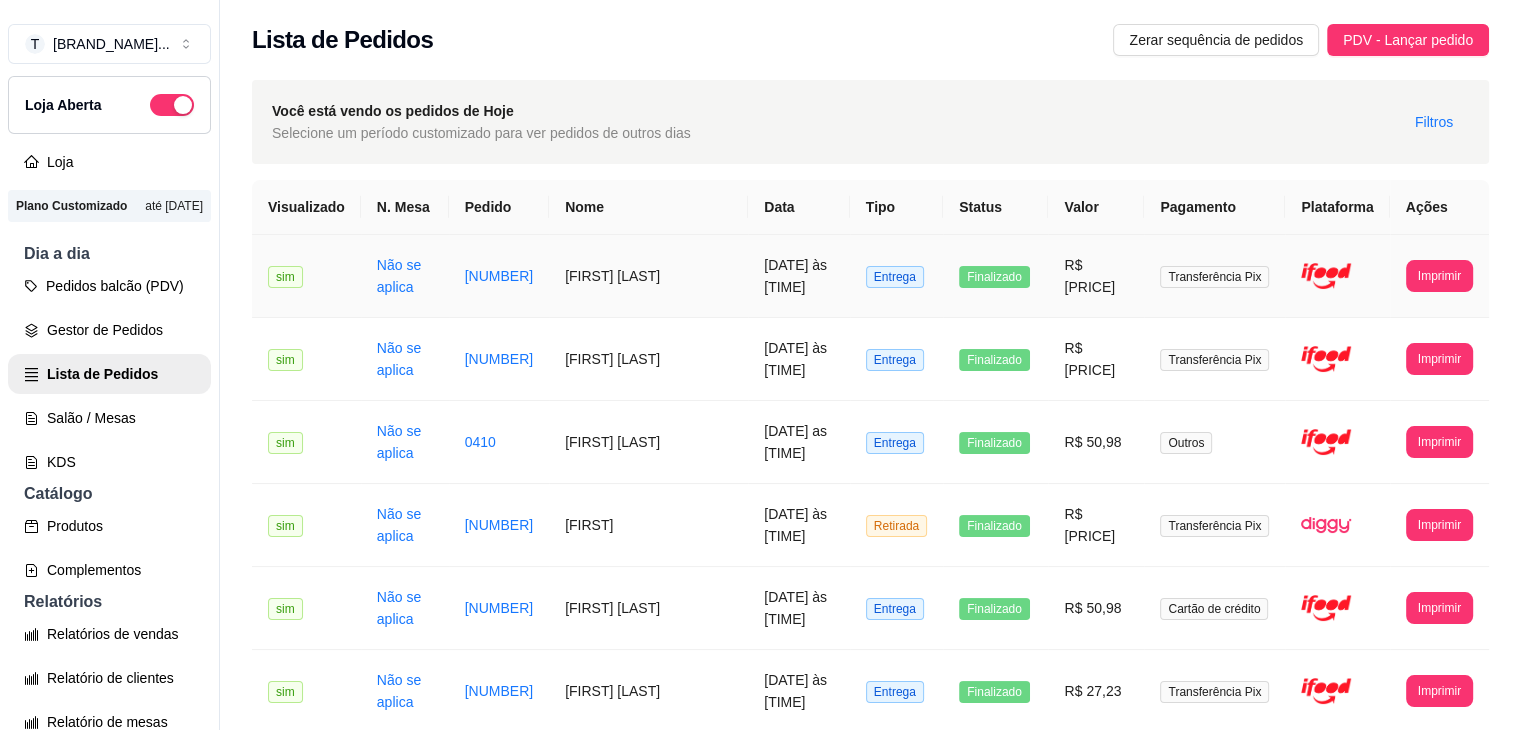 drag, startPoint x: 769, startPoint y: 292, endPoint x: 720, endPoint y: 293, distance: 49.010204 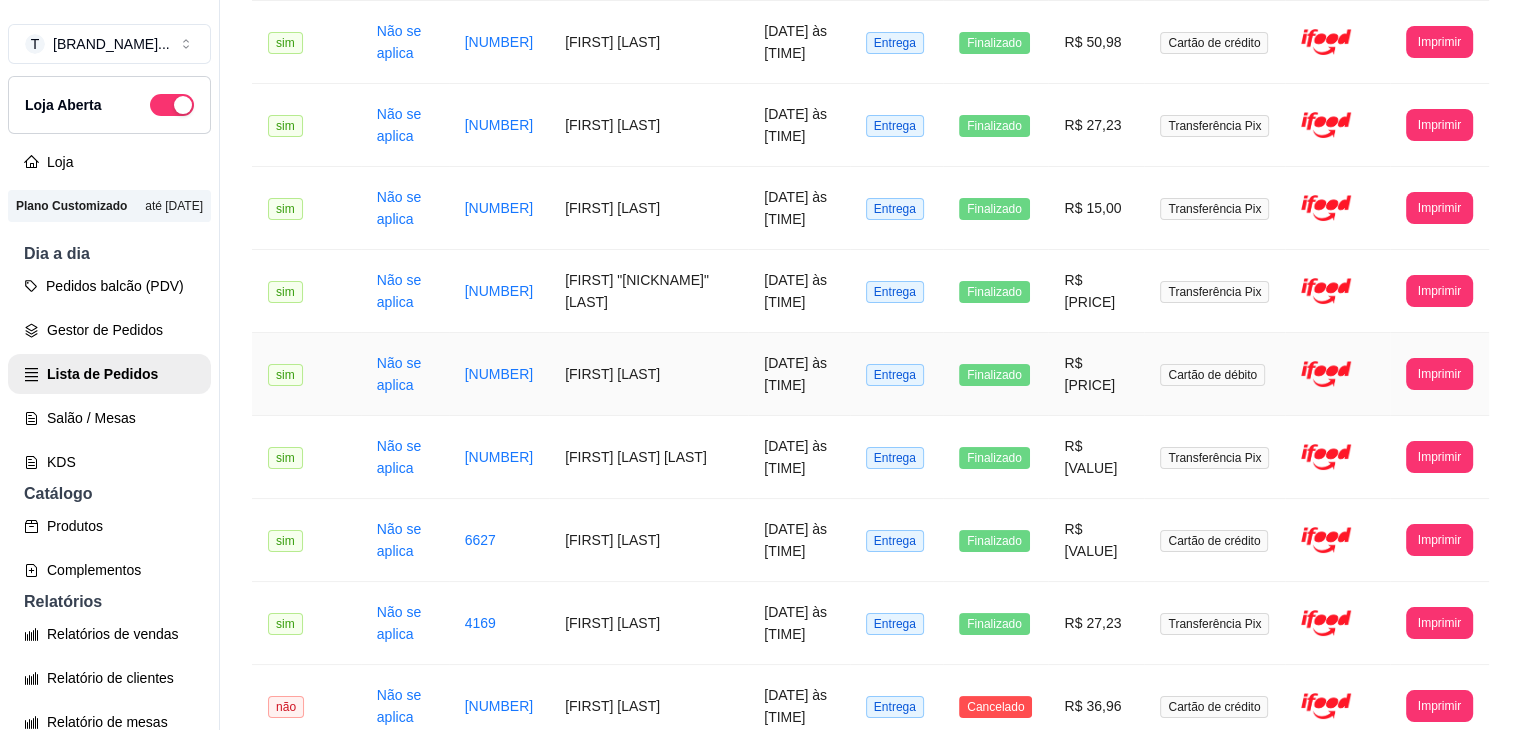 scroll, scrollTop: 0, scrollLeft: 0, axis: both 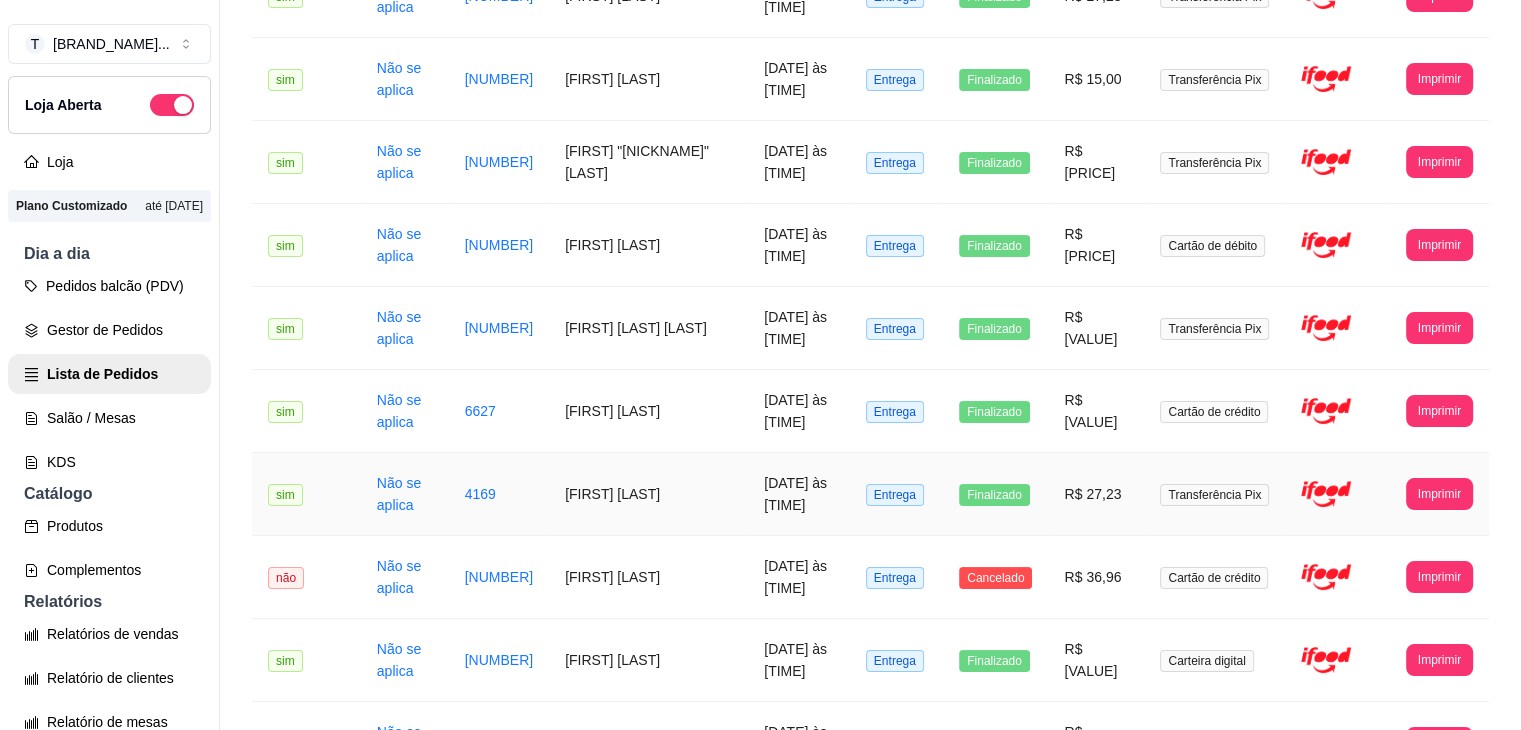 click at bounding box center (1326, 494) 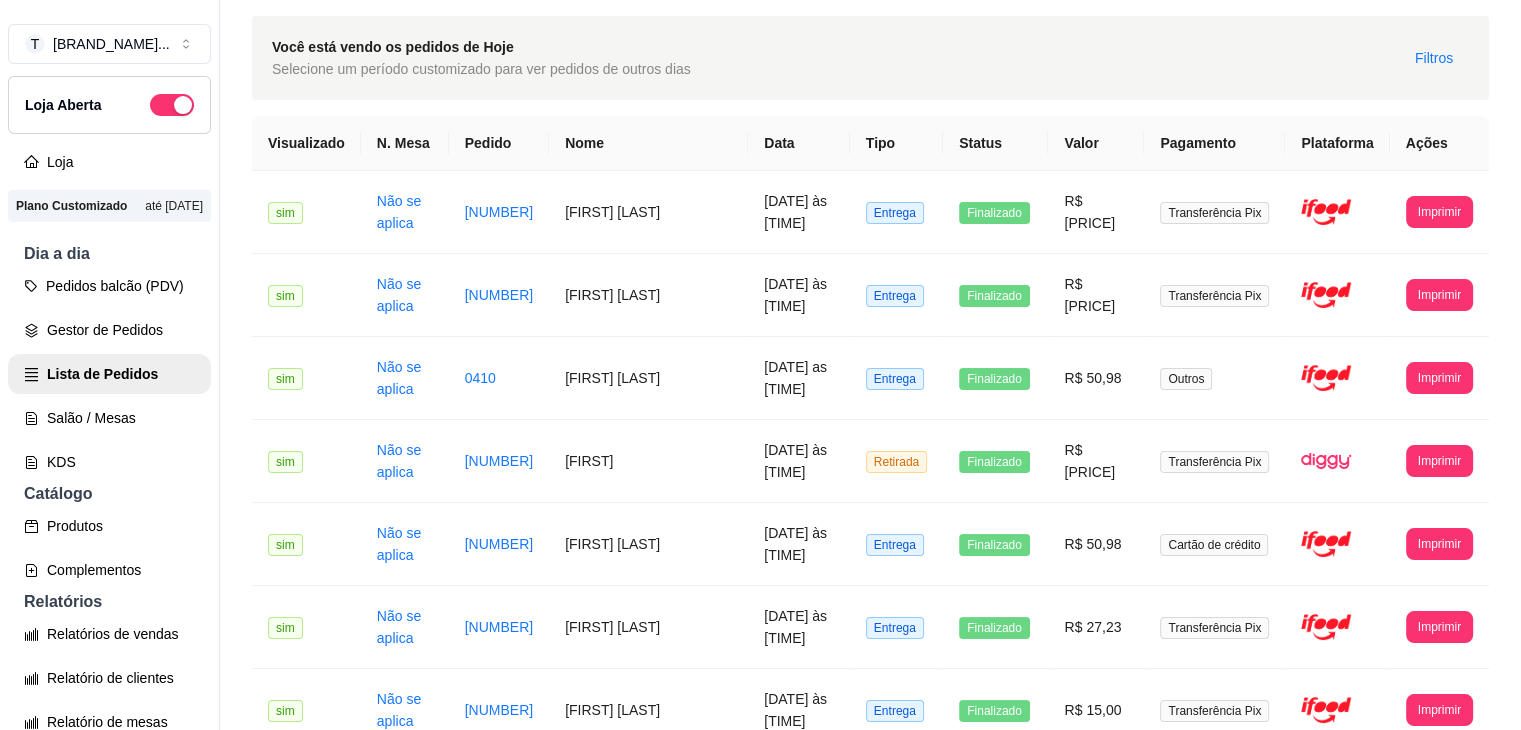 scroll, scrollTop: 0, scrollLeft: 0, axis: both 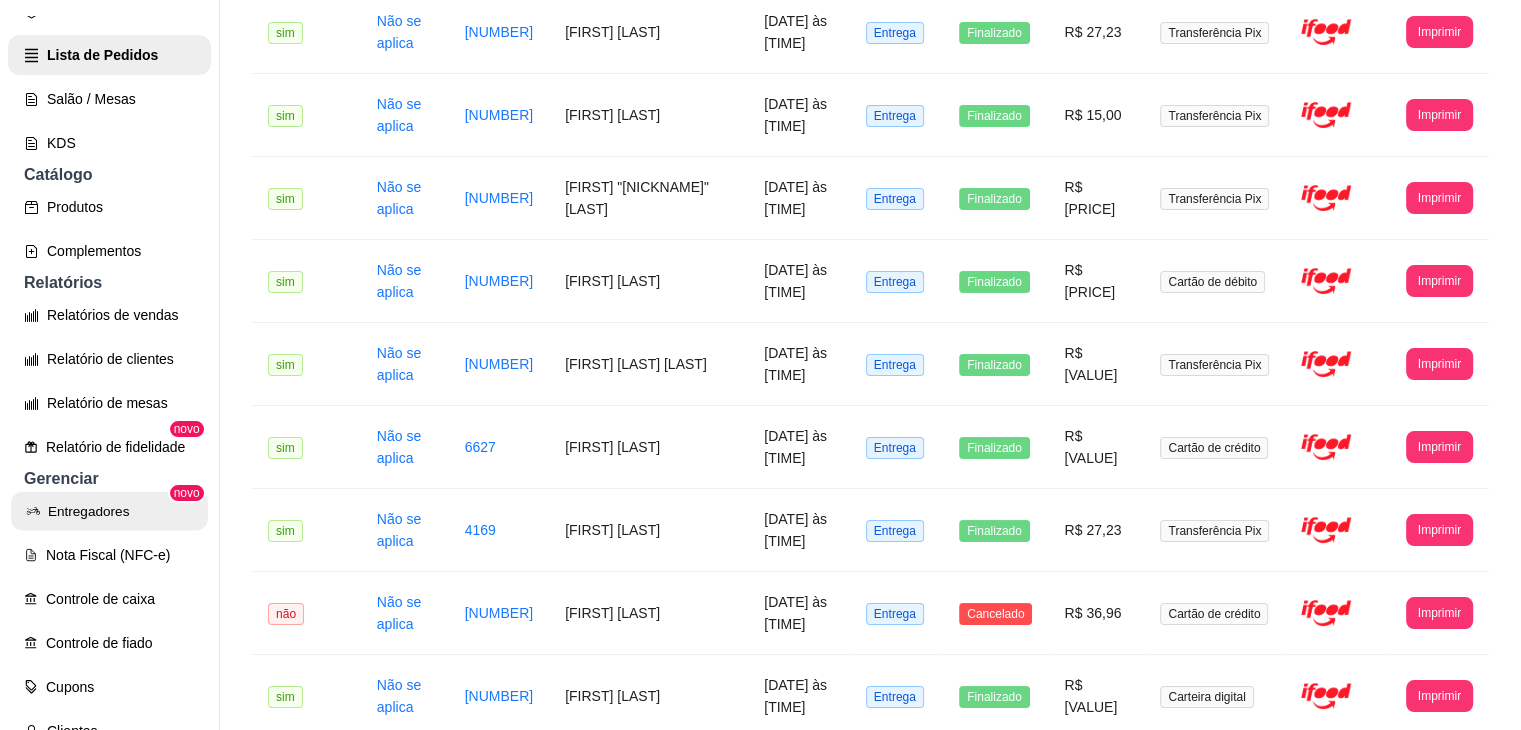 click on "Entregadores" at bounding box center (109, 511) 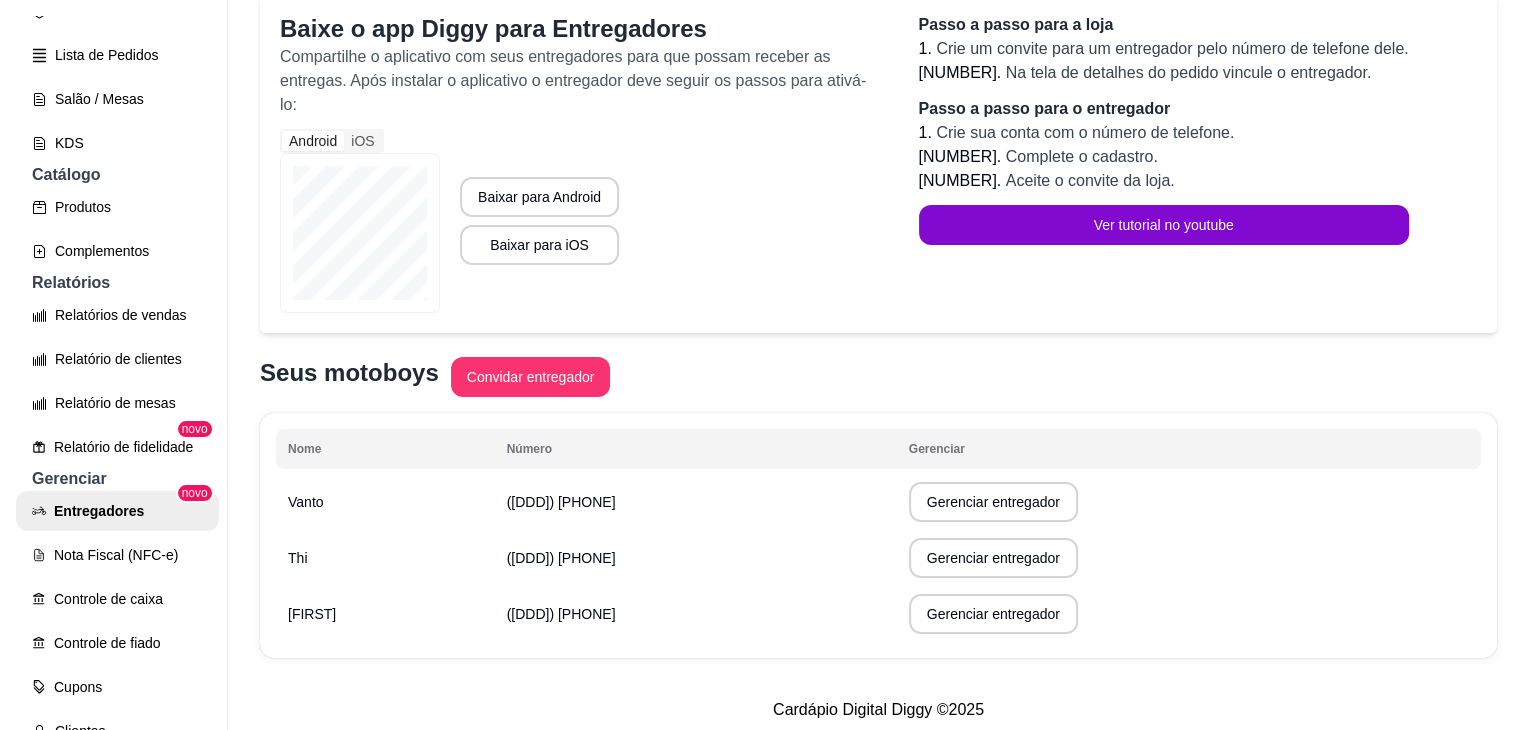 scroll, scrollTop: 223, scrollLeft: 0, axis: vertical 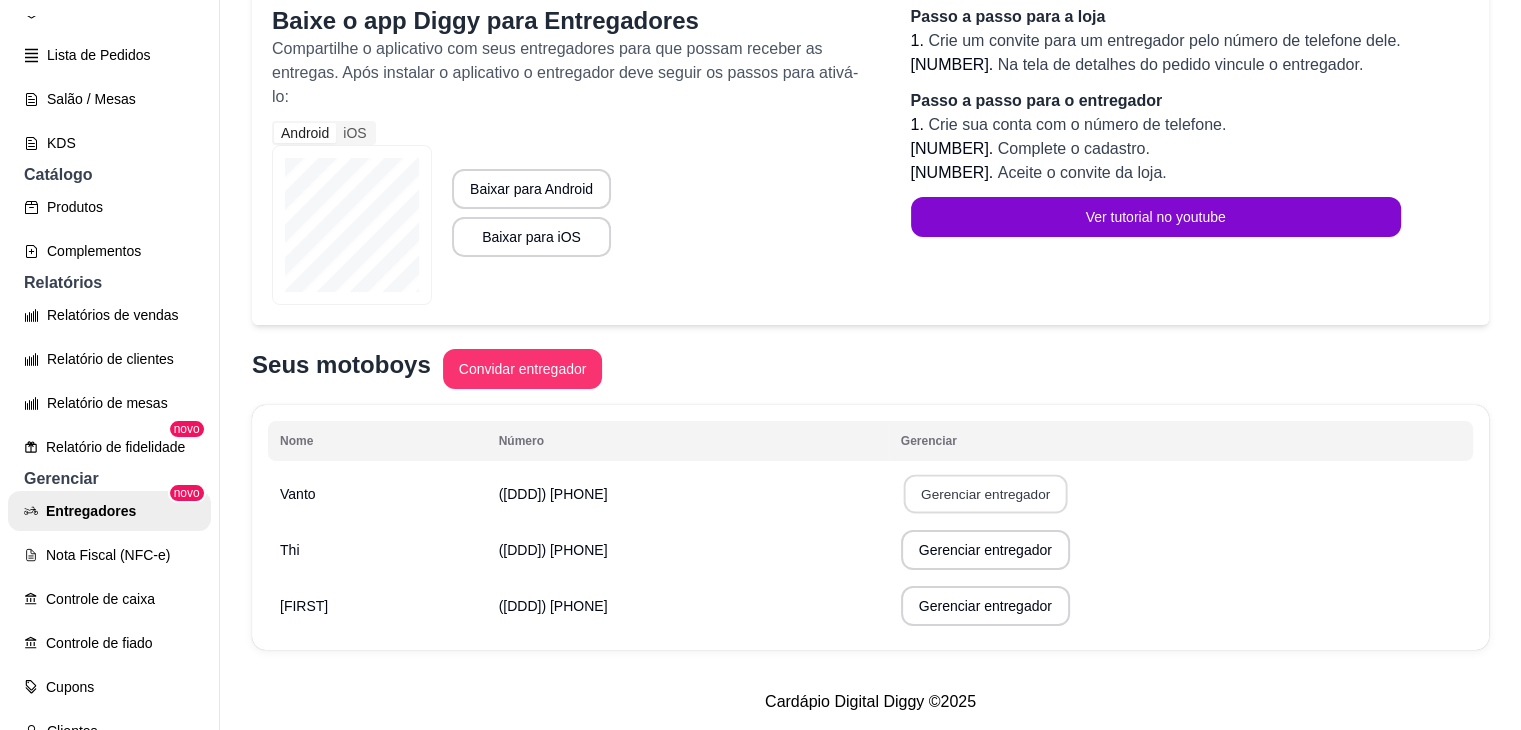 click on "Gerenciar entregador" at bounding box center [985, 494] 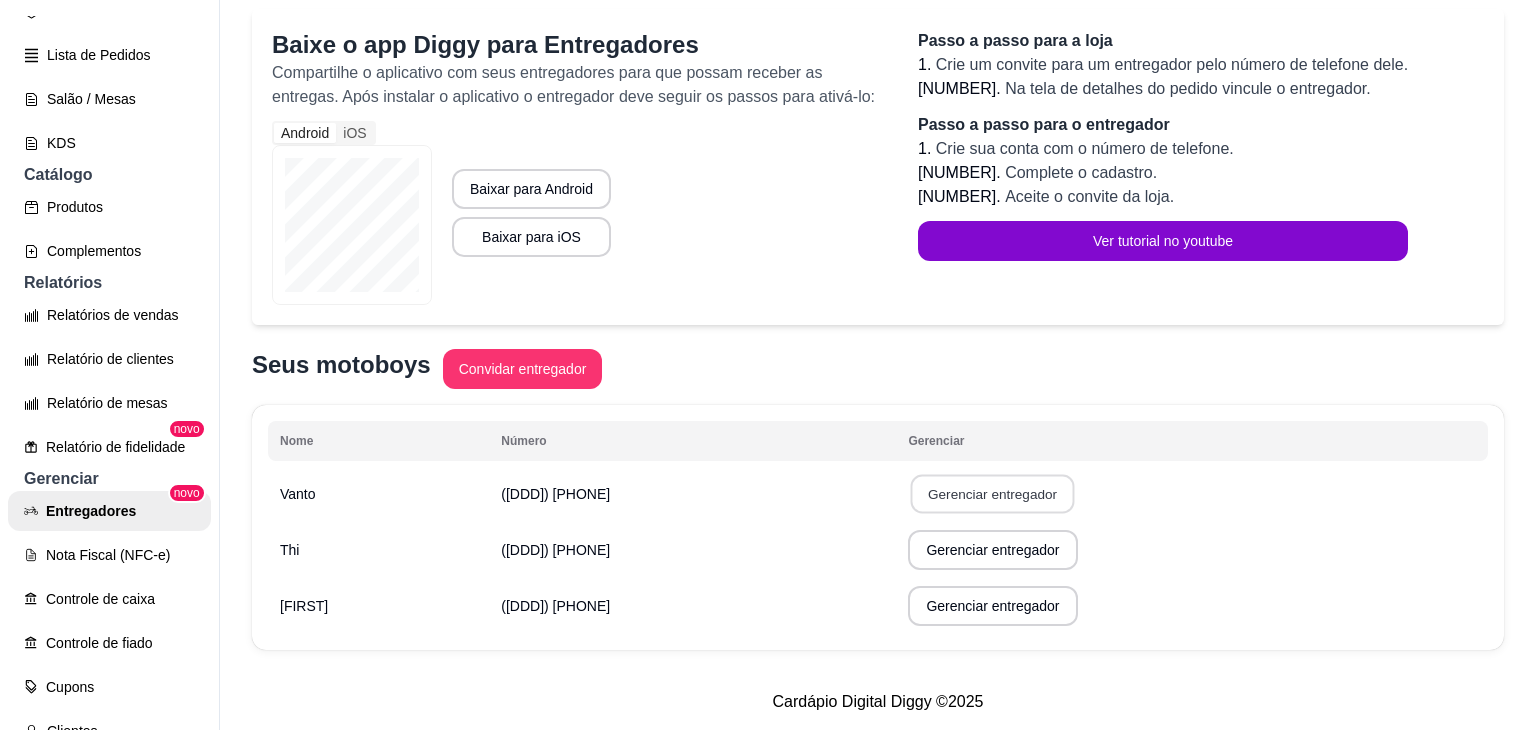 select on "30" 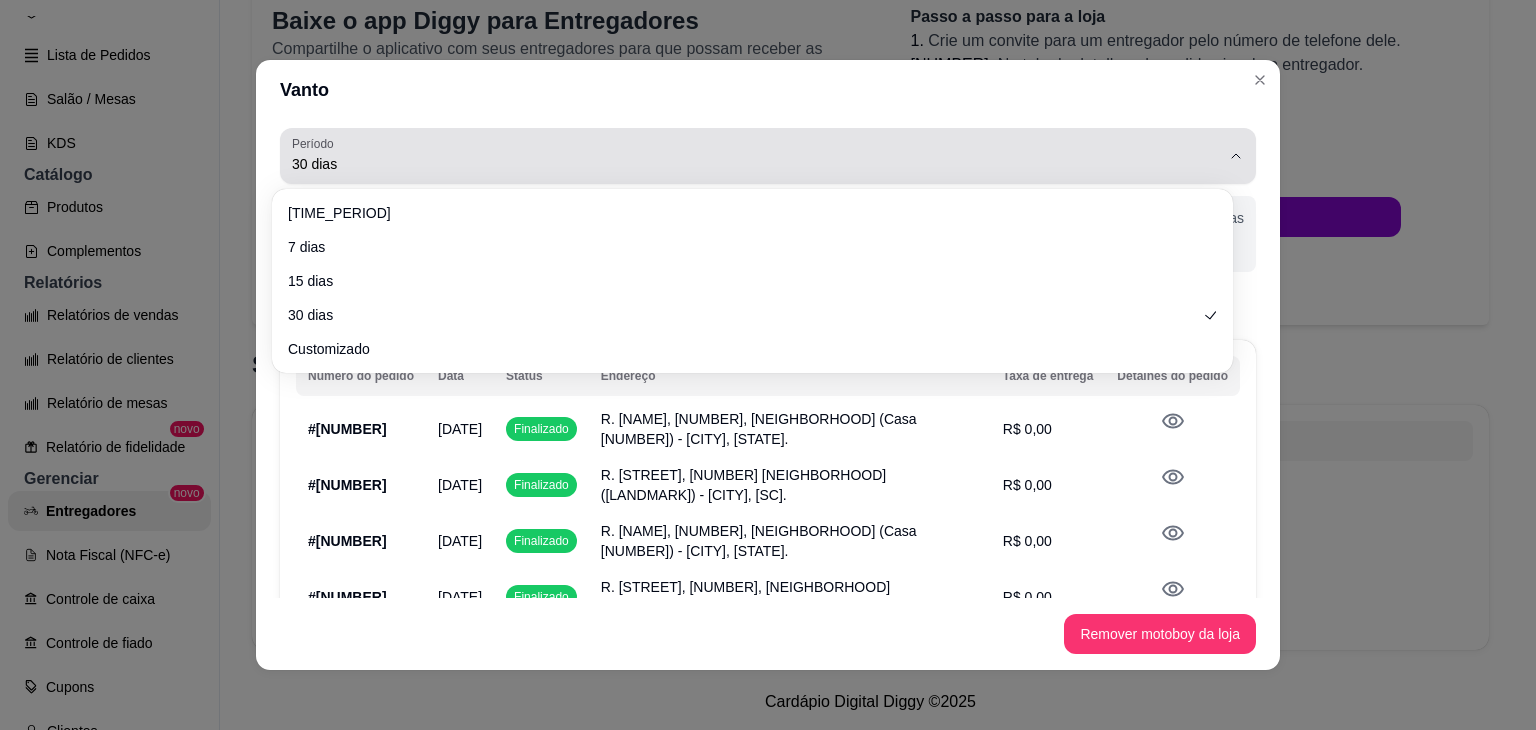 click on "30 dias" at bounding box center [756, 156] 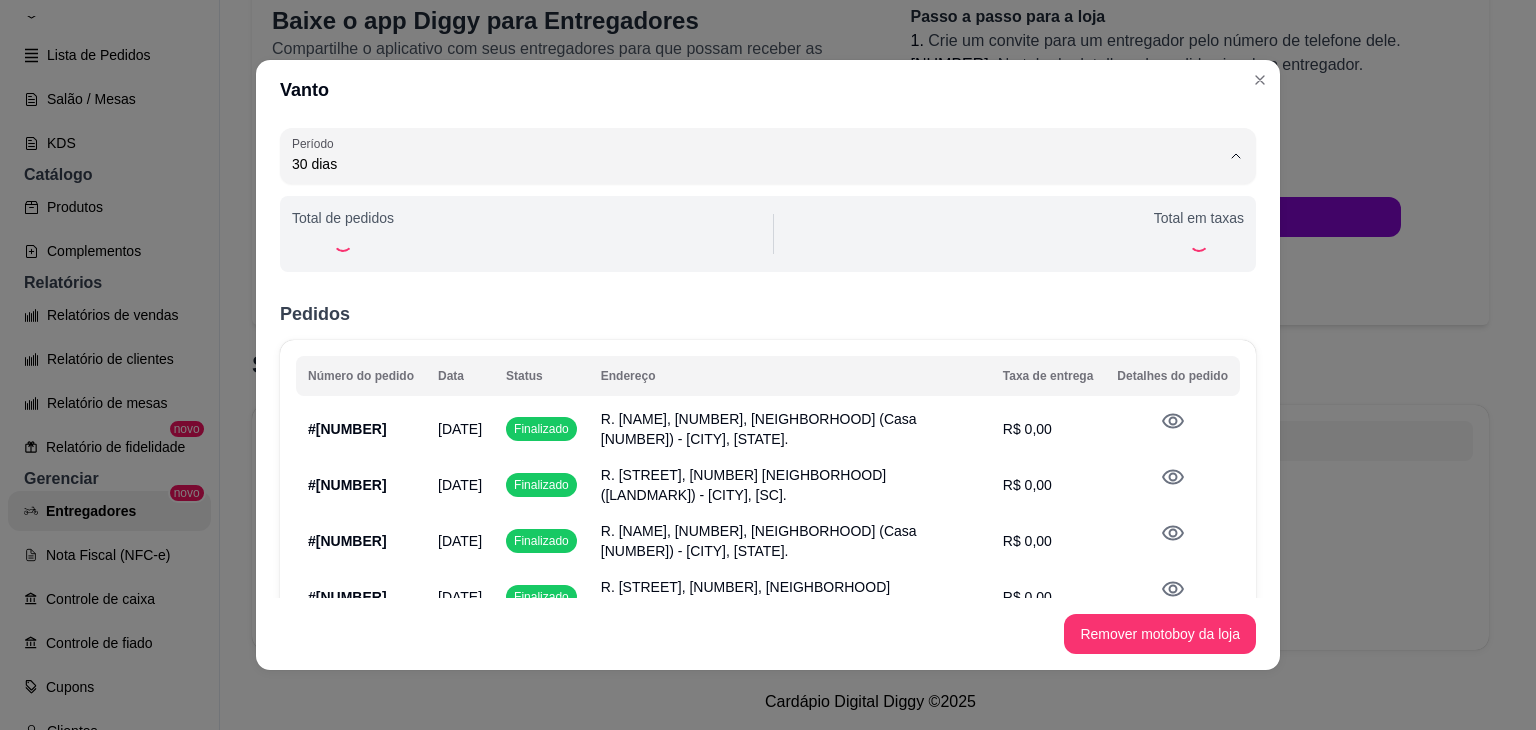 click on "[TIME_PERIOD]" at bounding box center (752, 212) 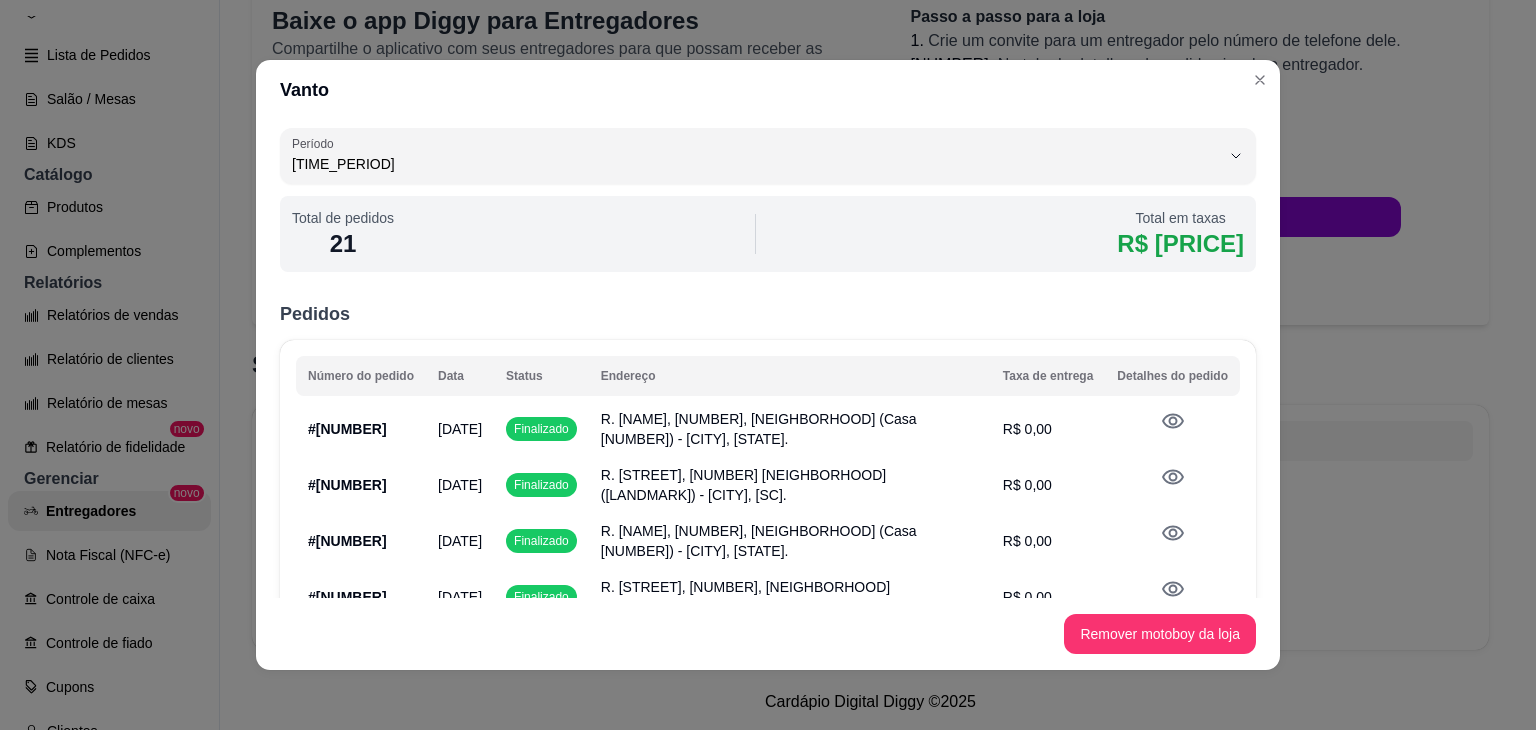 scroll, scrollTop: 455, scrollLeft: 0, axis: vertical 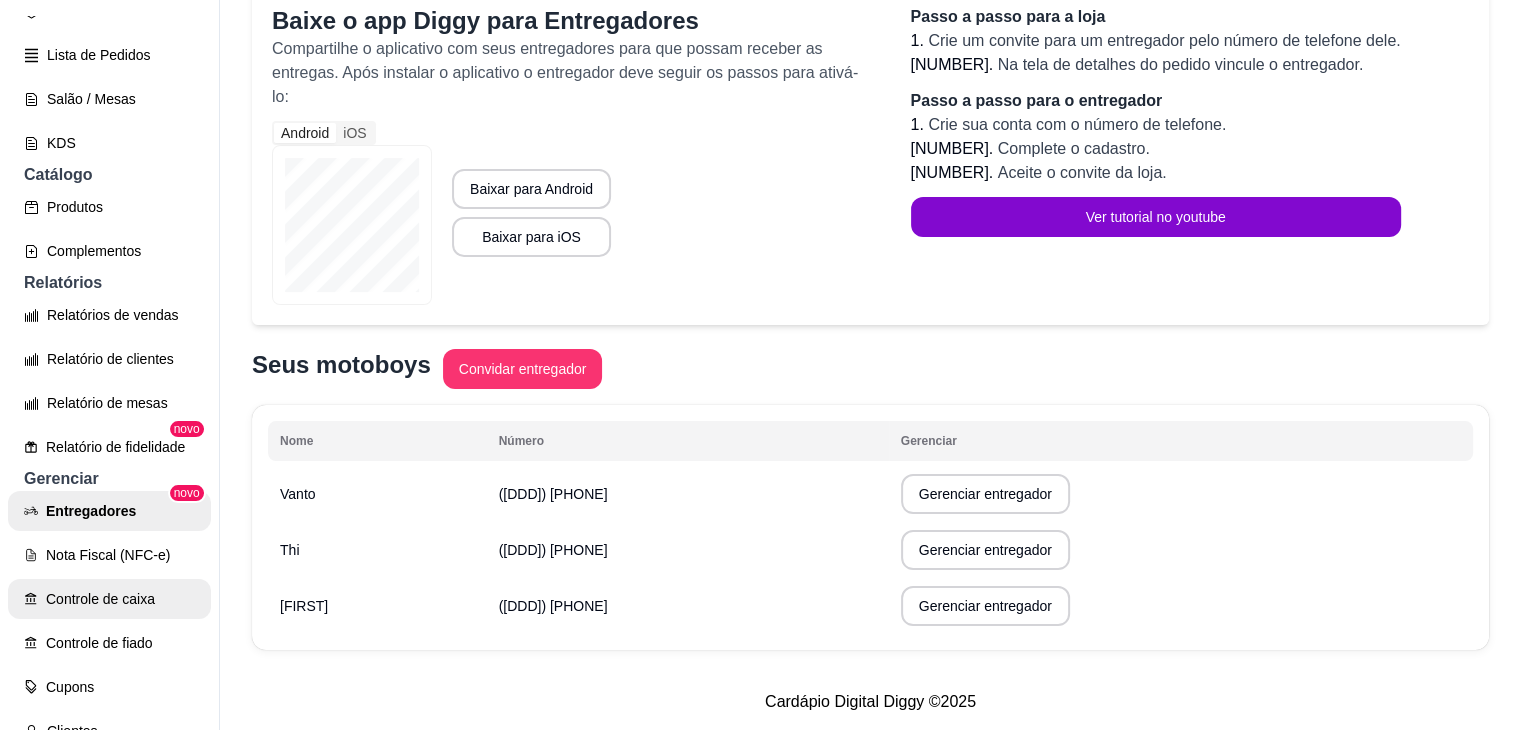 click on "Controle de caixa" at bounding box center (109, 599) 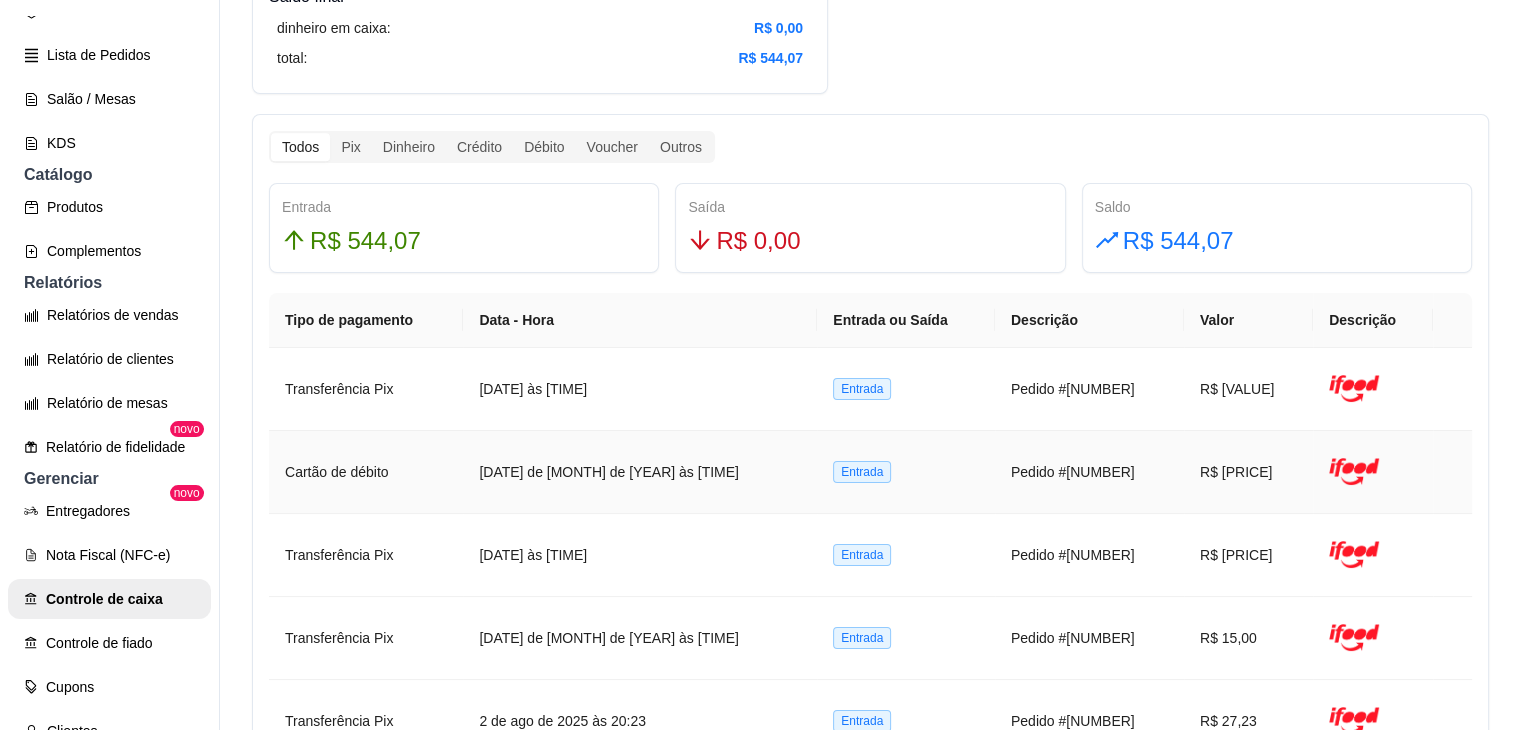scroll, scrollTop: 1700, scrollLeft: 0, axis: vertical 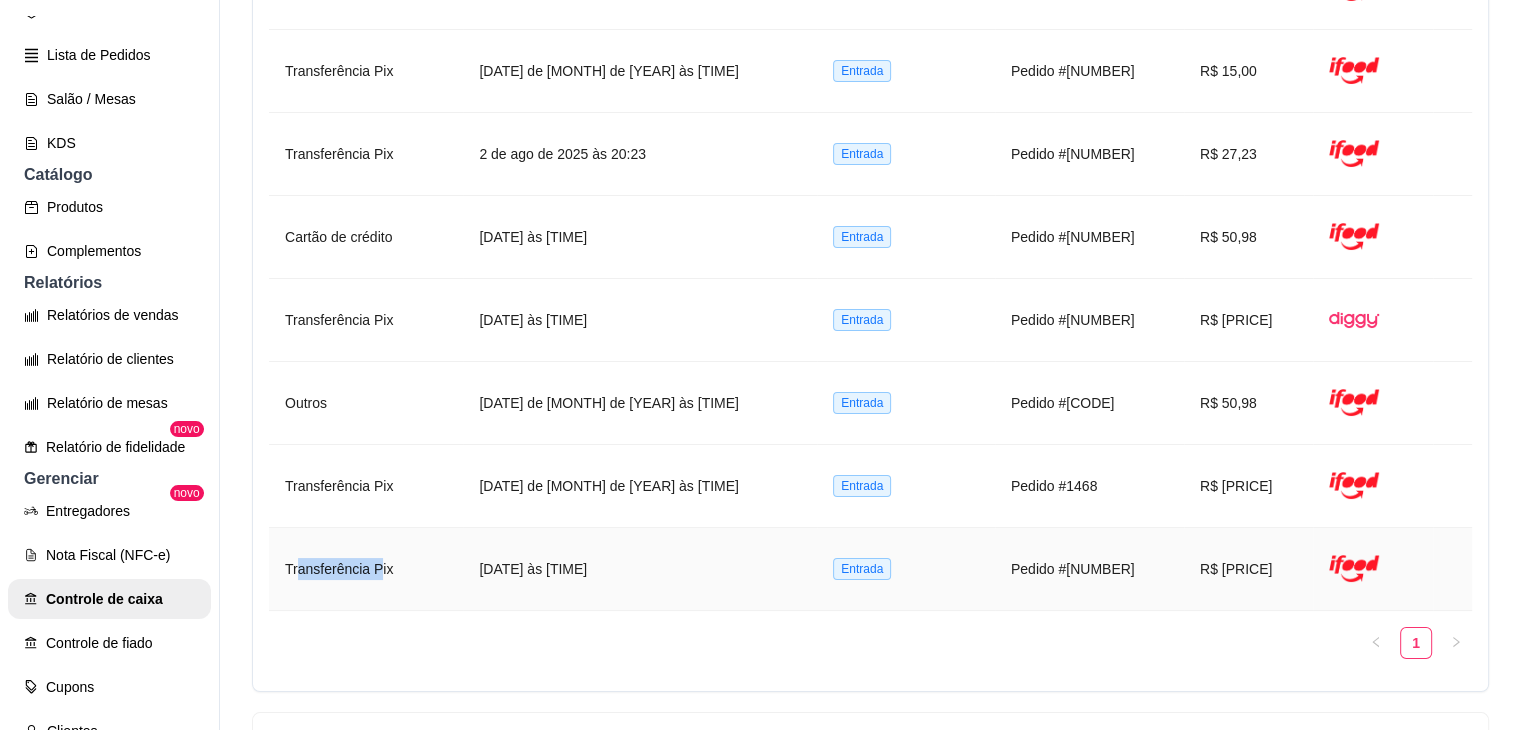click on "Transferência Pix" at bounding box center (366, 569) 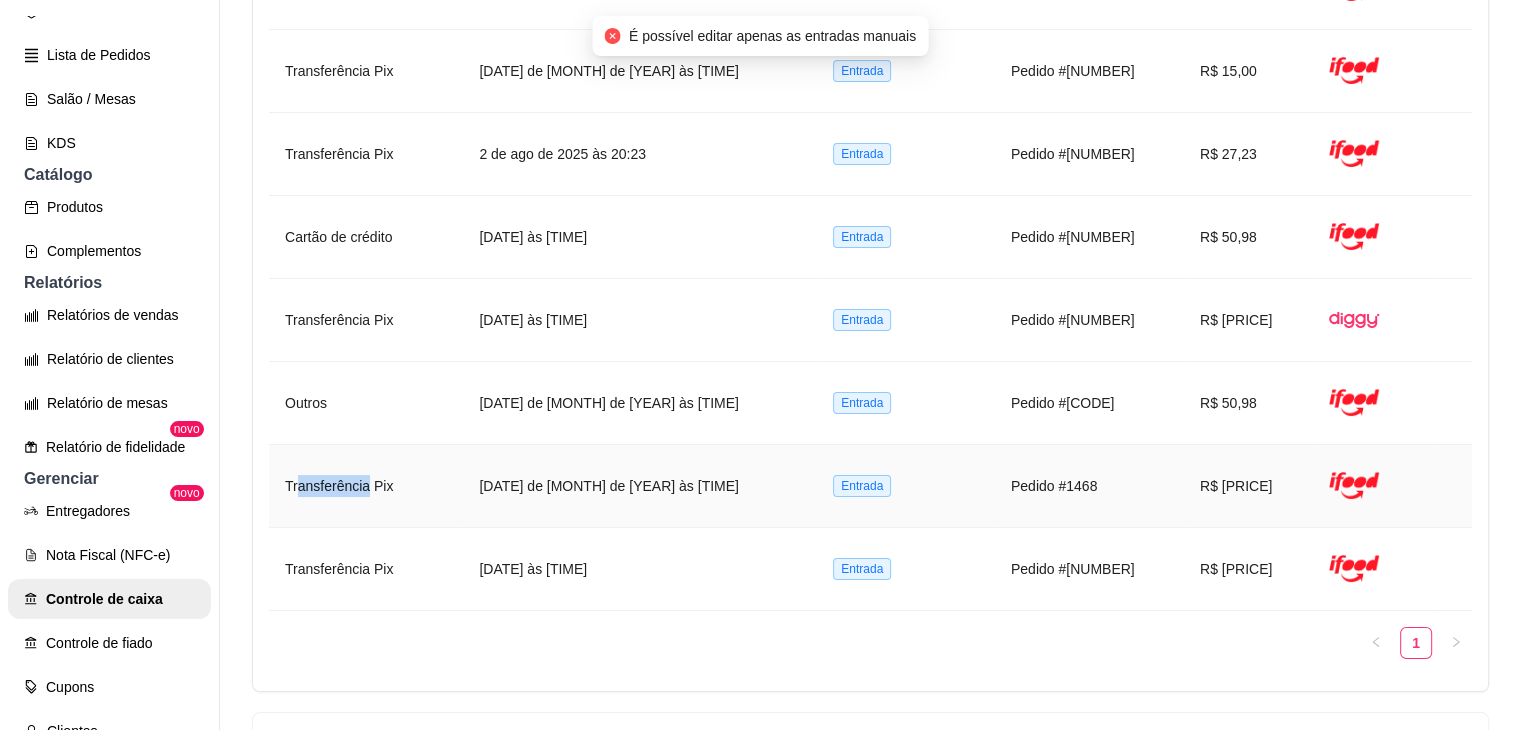 drag, startPoint x: 322, startPoint y: 489, endPoint x: 297, endPoint y: 485, distance: 25.317978 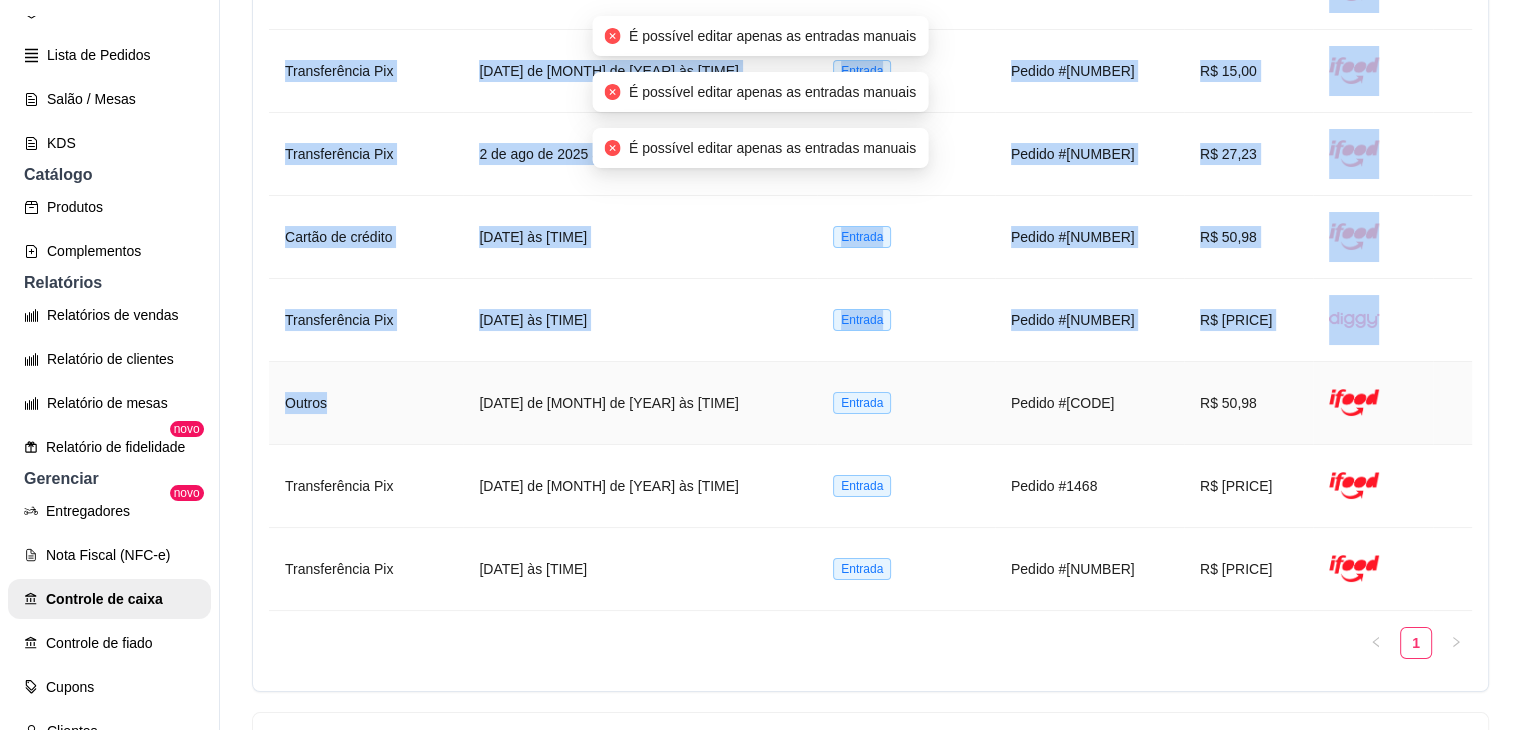 drag, startPoint x: 348, startPoint y: 404, endPoint x: 263, endPoint y: 412, distance: 85.37564 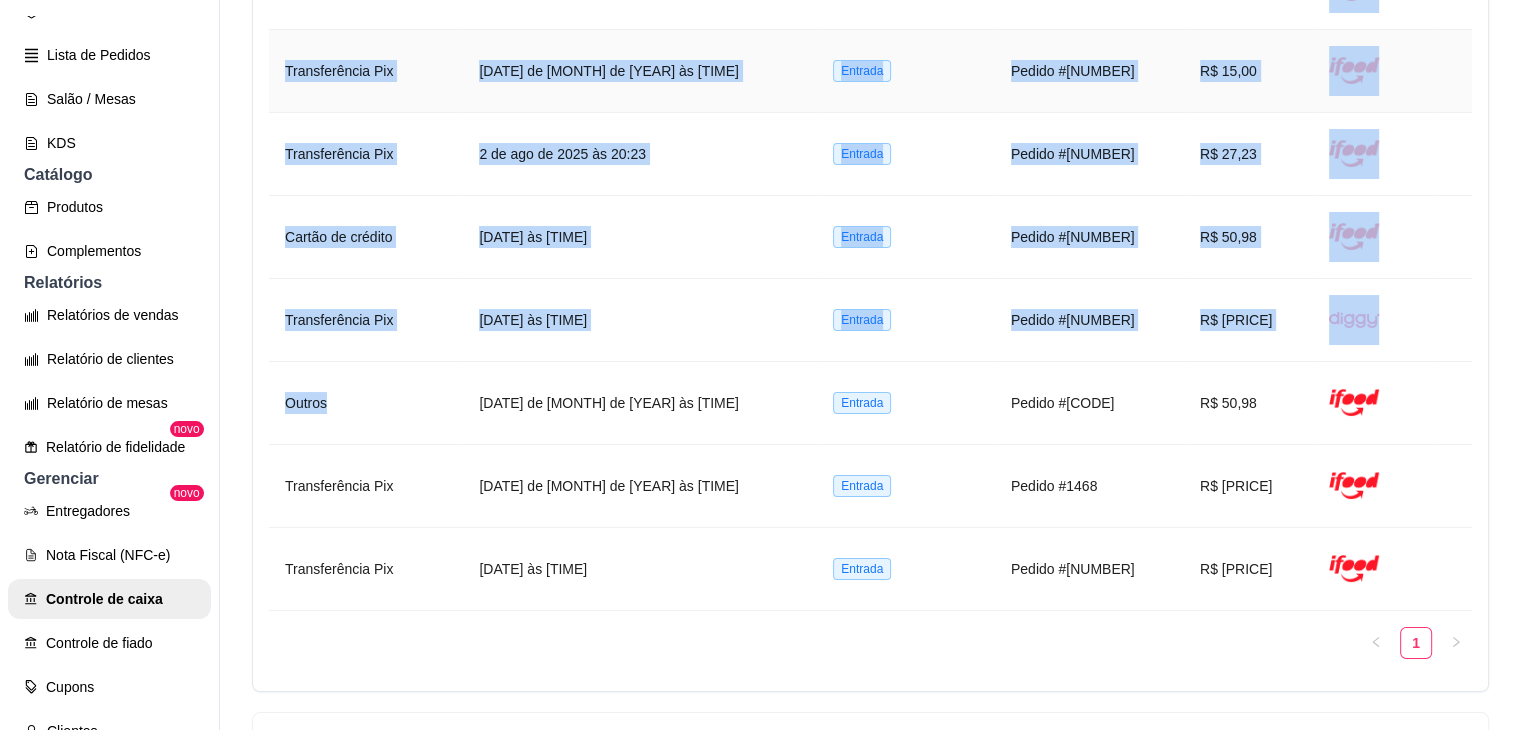 click on "Transferência Pix" at bounding box center (366, 71) 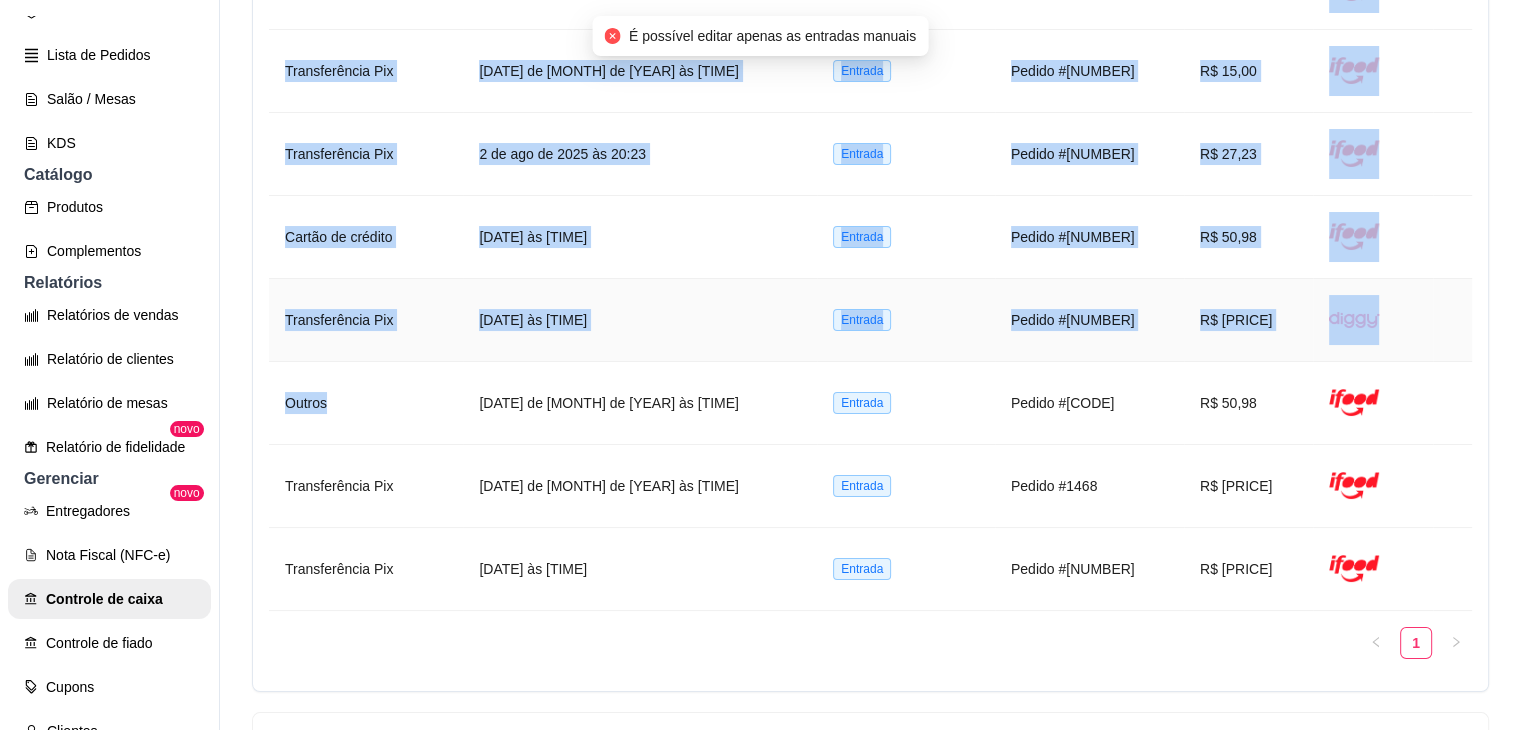scroll, scrollTop: 1133, scrollLeft: 0, axis: vertical 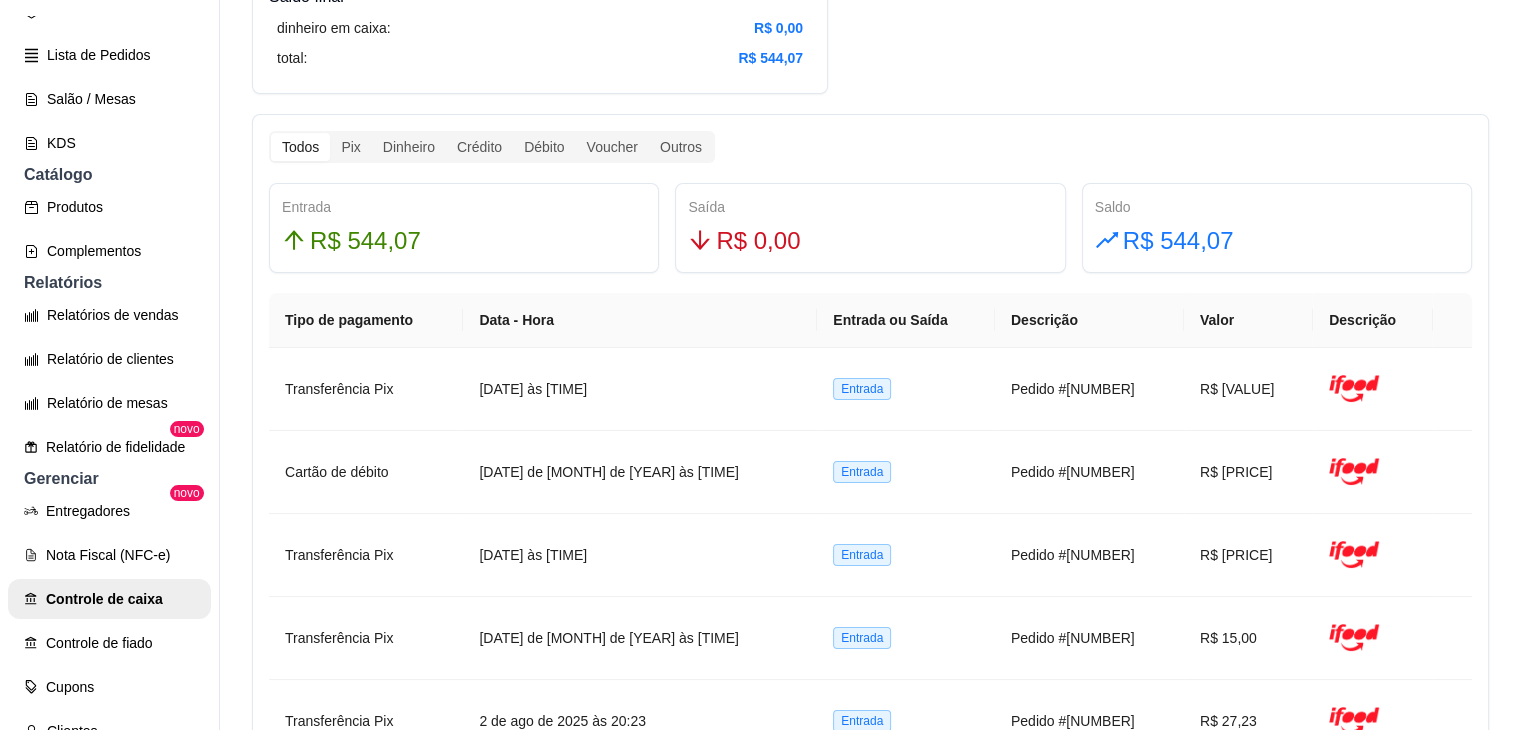 click on "Todos Pix Dinheiro Crédito Débito Voucher Outros Entrada R$ [PRICE] Saída R$ [PRICE] Saldo R$ [PRICE] Tipo de pagamento Data - Hora Entrada ou Saída Descrição Valor Descrição Transferência Pix [DATE] às [TIME] Entrada Pedido #[NUMBER] R$ [PRICE] Cartão de débito [DATE] às [TIME] Entrada Pedido #[NUMBER] R$ [PRICE] Transferência Pix [DATE] às [TIME] Entrada Pedido #[NUMBER] R$ [PRICE] Transferência Pix [DATE] às [TIME] Entrada Pedido #[NUMBER] R$ [PRICE] Transferência Pix [DATE] às [TIME] Entrada Pedido #[NUMBER] R$ [PRICE] Cartão de crédito [DATE] às [TIME] Entrada Pedido #[NUMBER] R$ [PRICE] Transferência Pix [DATE] às [TIME] Entrada Pedido #[NUMBER] R$ [PRICE] Outros [DATE] às [TIME] Entrada Pedido #[NUMBER] R$ [PRICE] Transferência Pix [DATE] às [TIME] Entrada Pedido #[NUMBER] R$ [PRICE]" at bounding box center [870, 686] 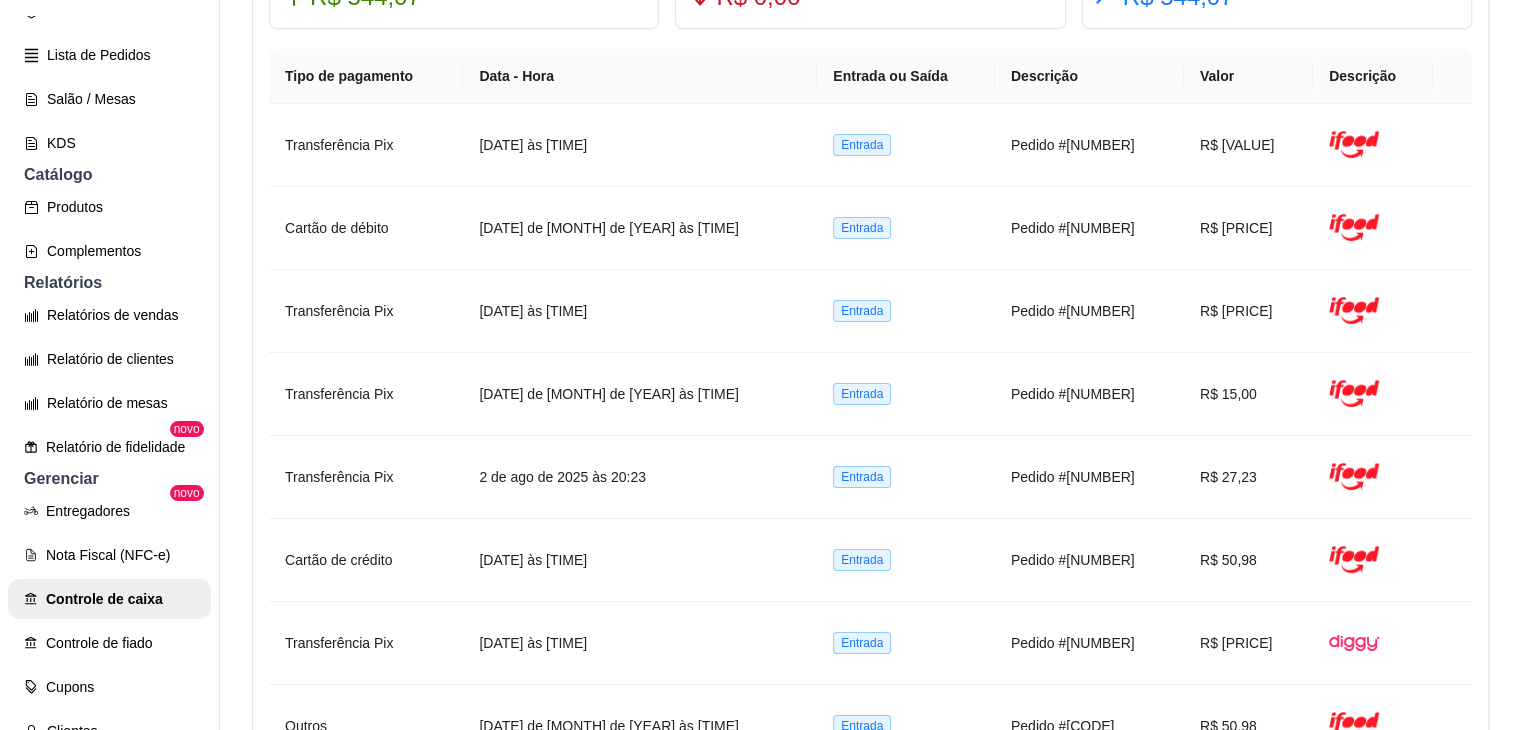 scroll, scrollTop: 1436, scrollLeft: 0, axis: vertical 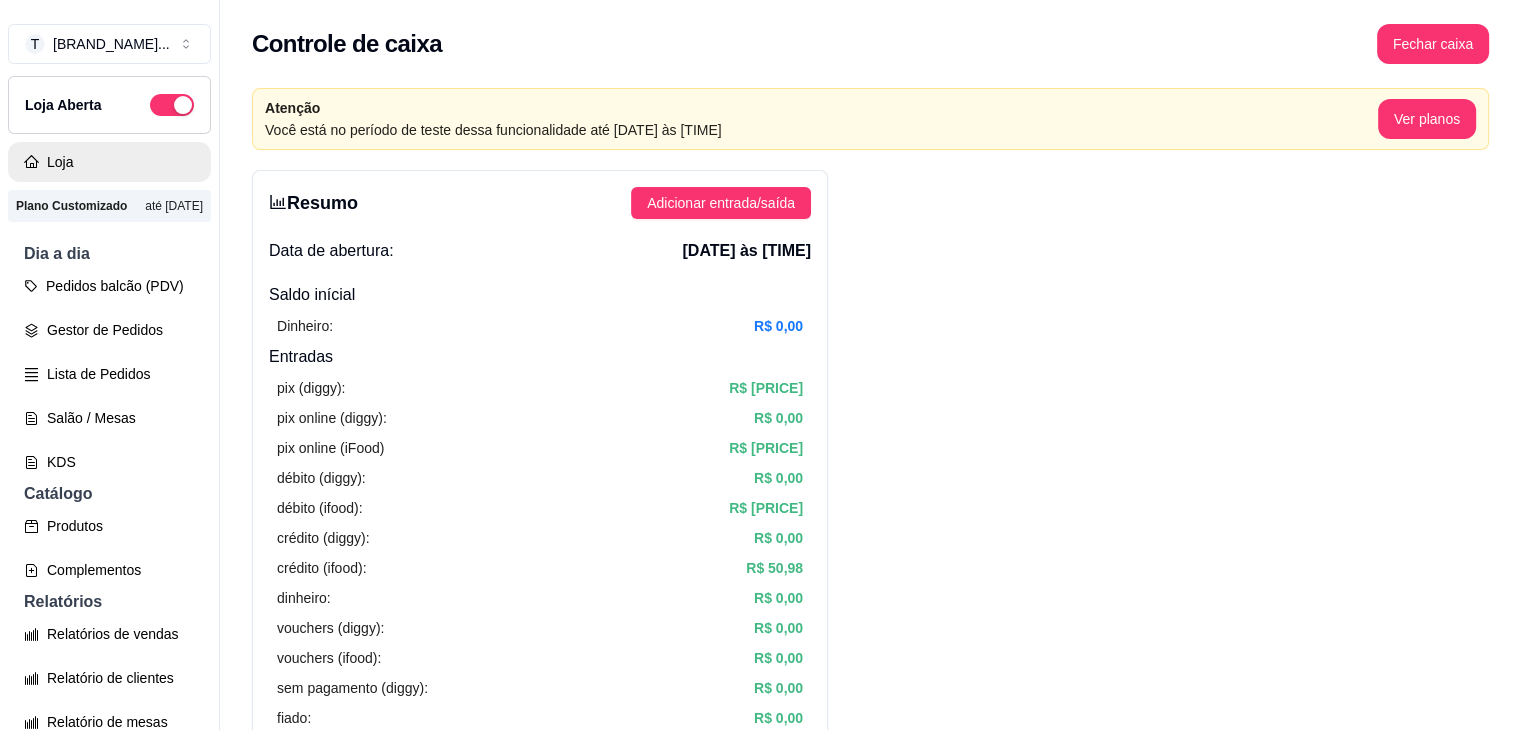 click on "Loja" at bounding box center (109, 162) 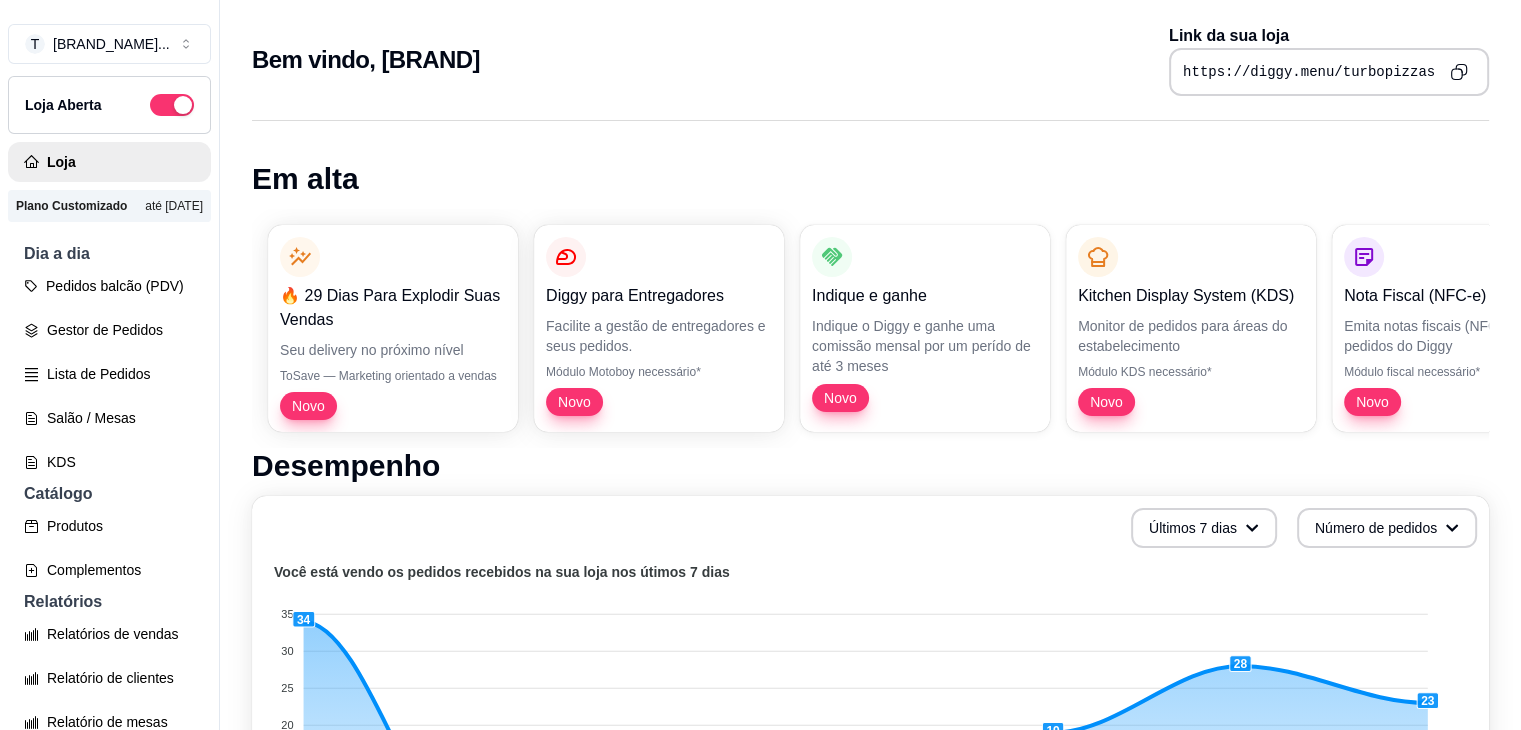 click 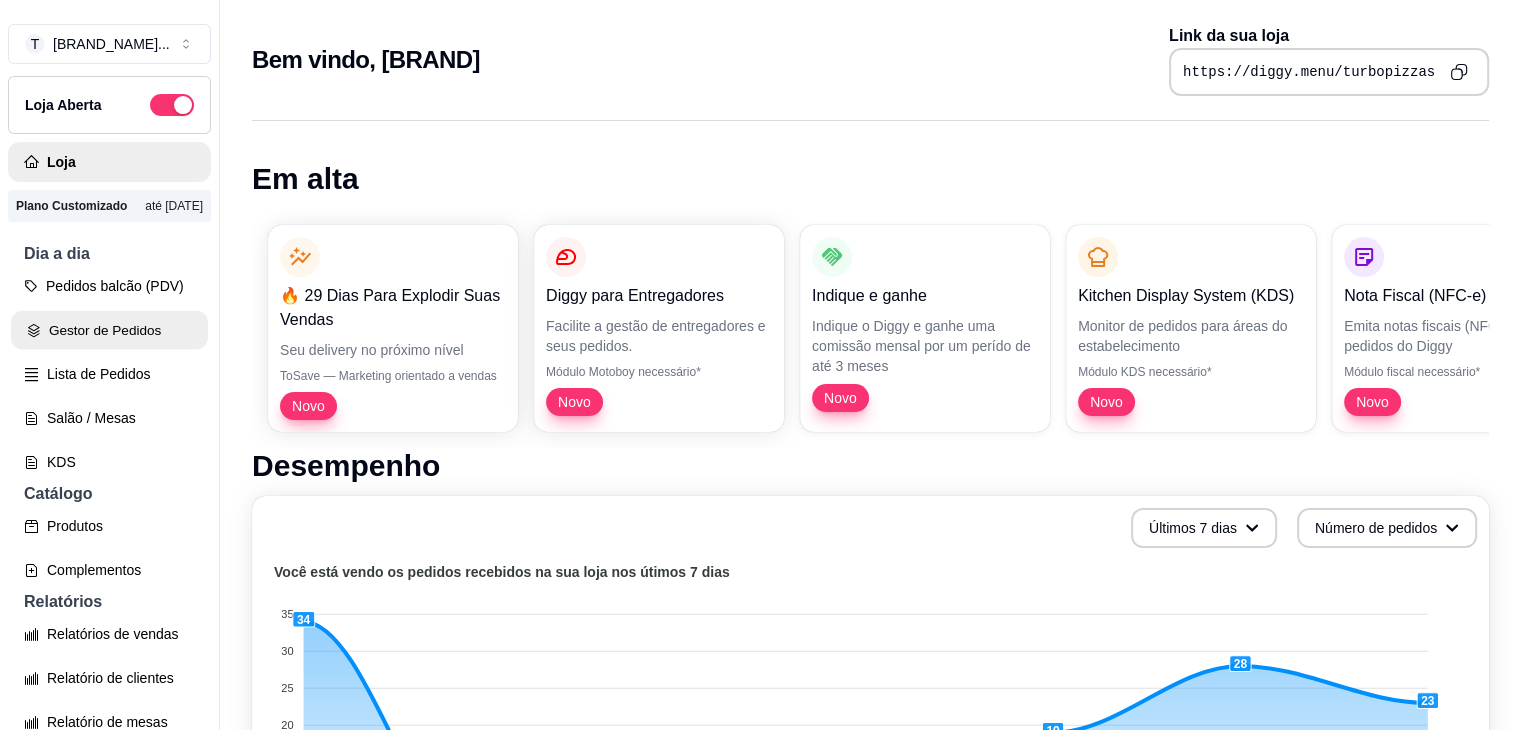 click on "Gestor de Pedidos" at bounding box center (109, 330) 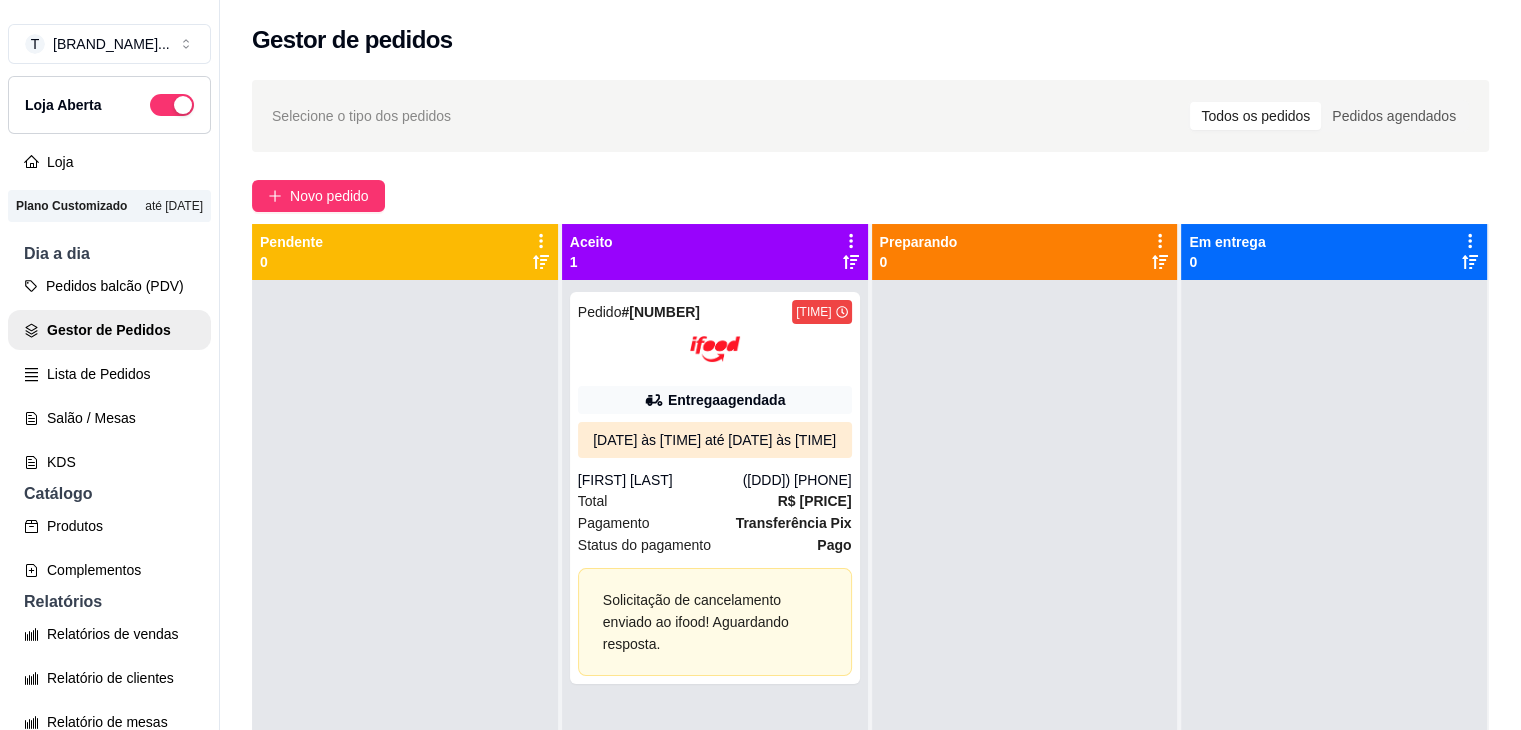 click at bounding box center (405, 645) 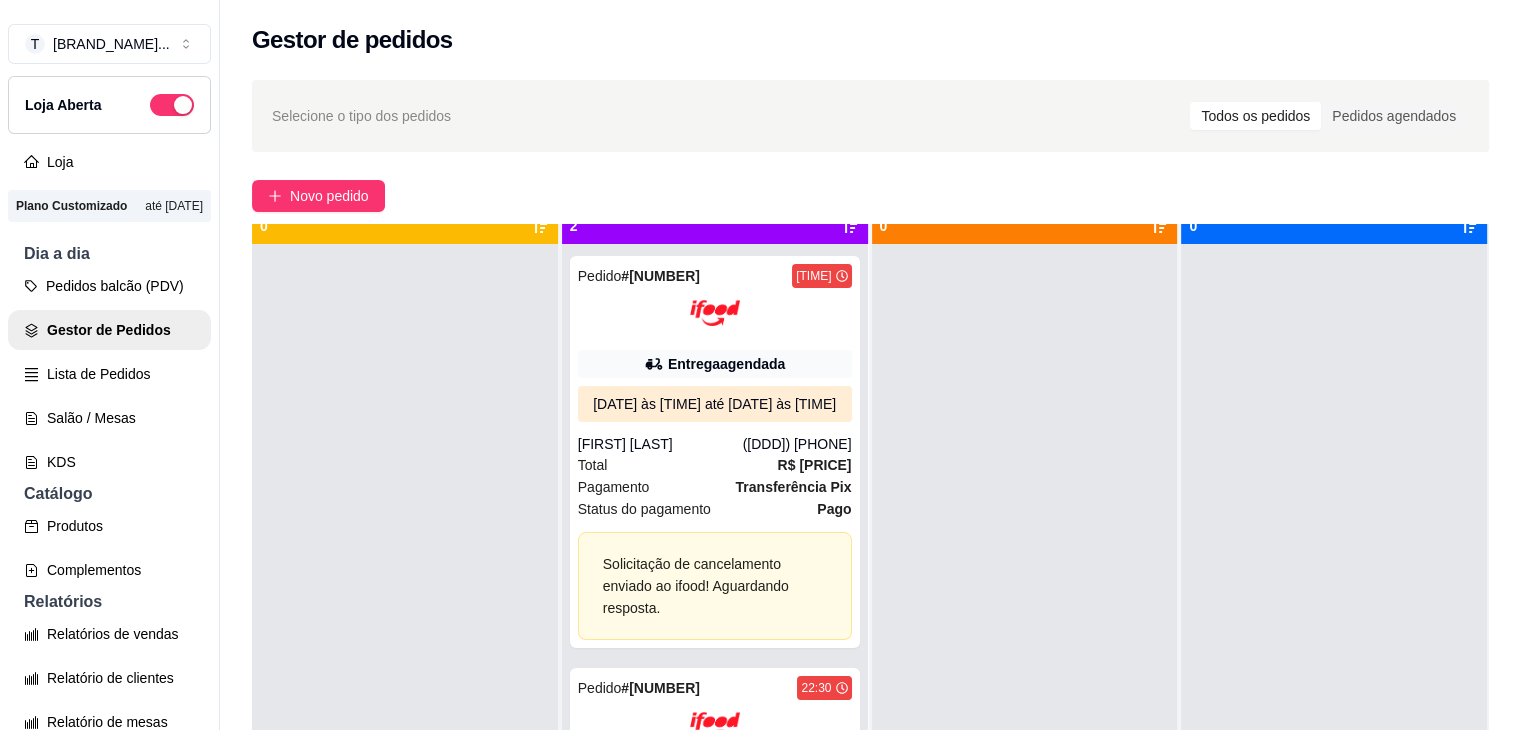 scroll, scrollTop: 56, scrollLeft: 0, axis: vertical 